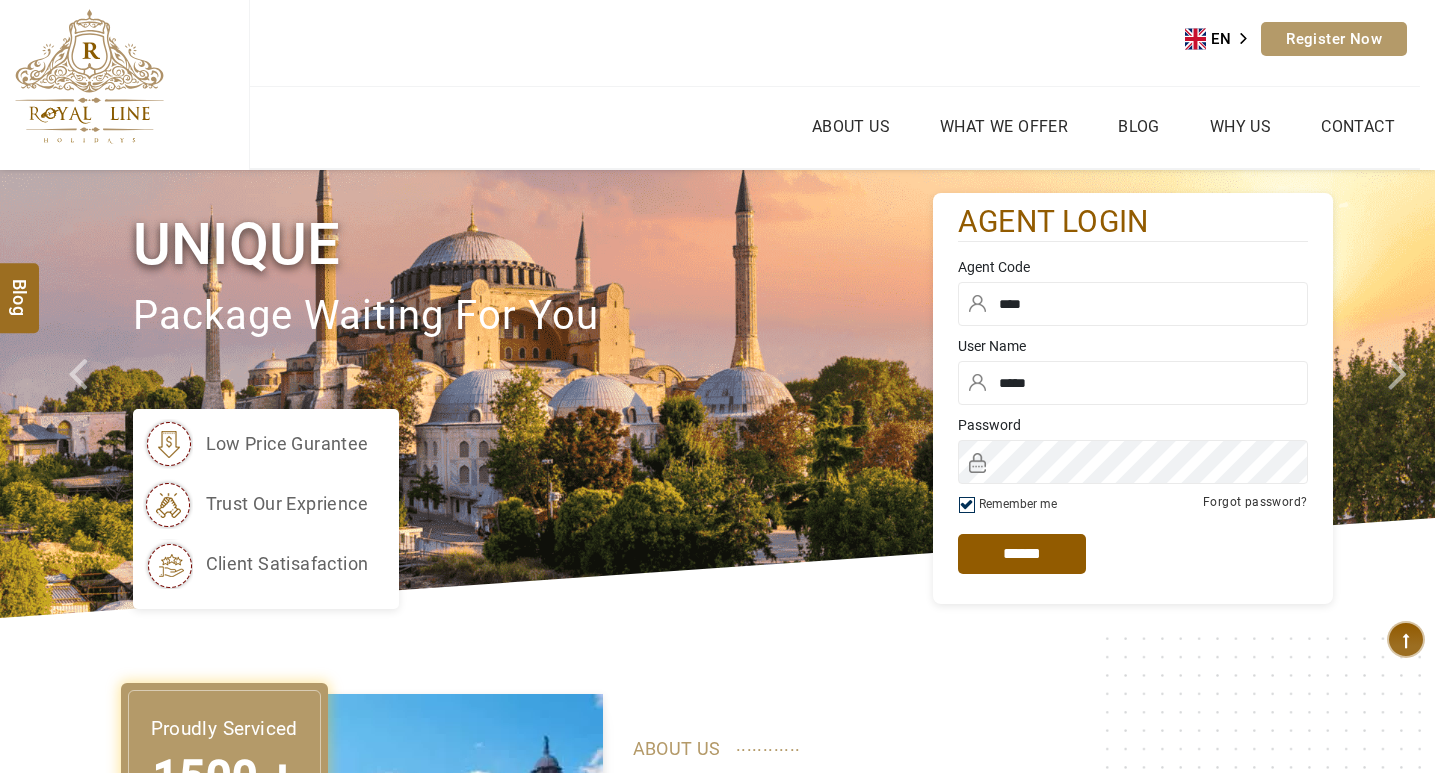 scroll, scrollTop: 0, scrollLeft: 0, axis: both 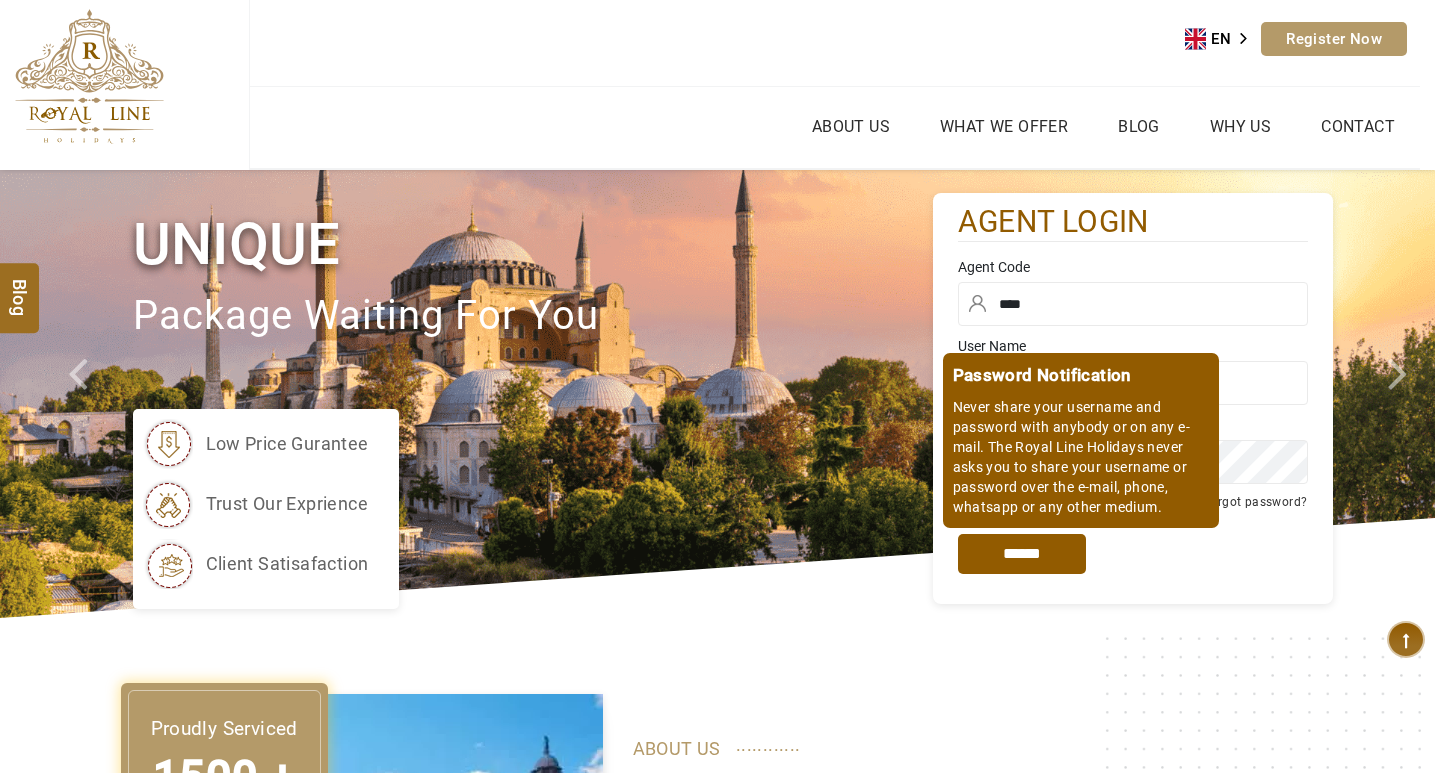 click on "*****" at bounding box center (1022, 554) 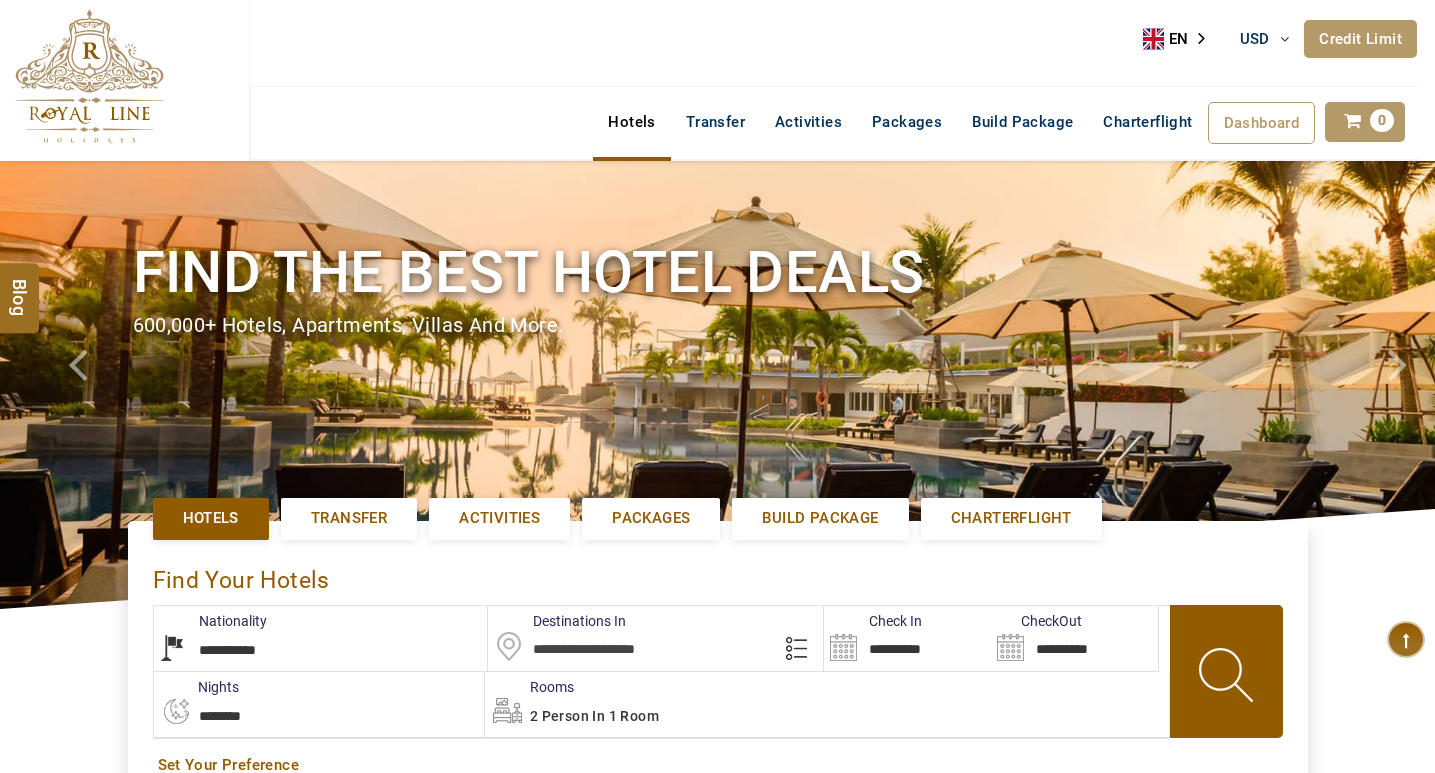 select on "*****" 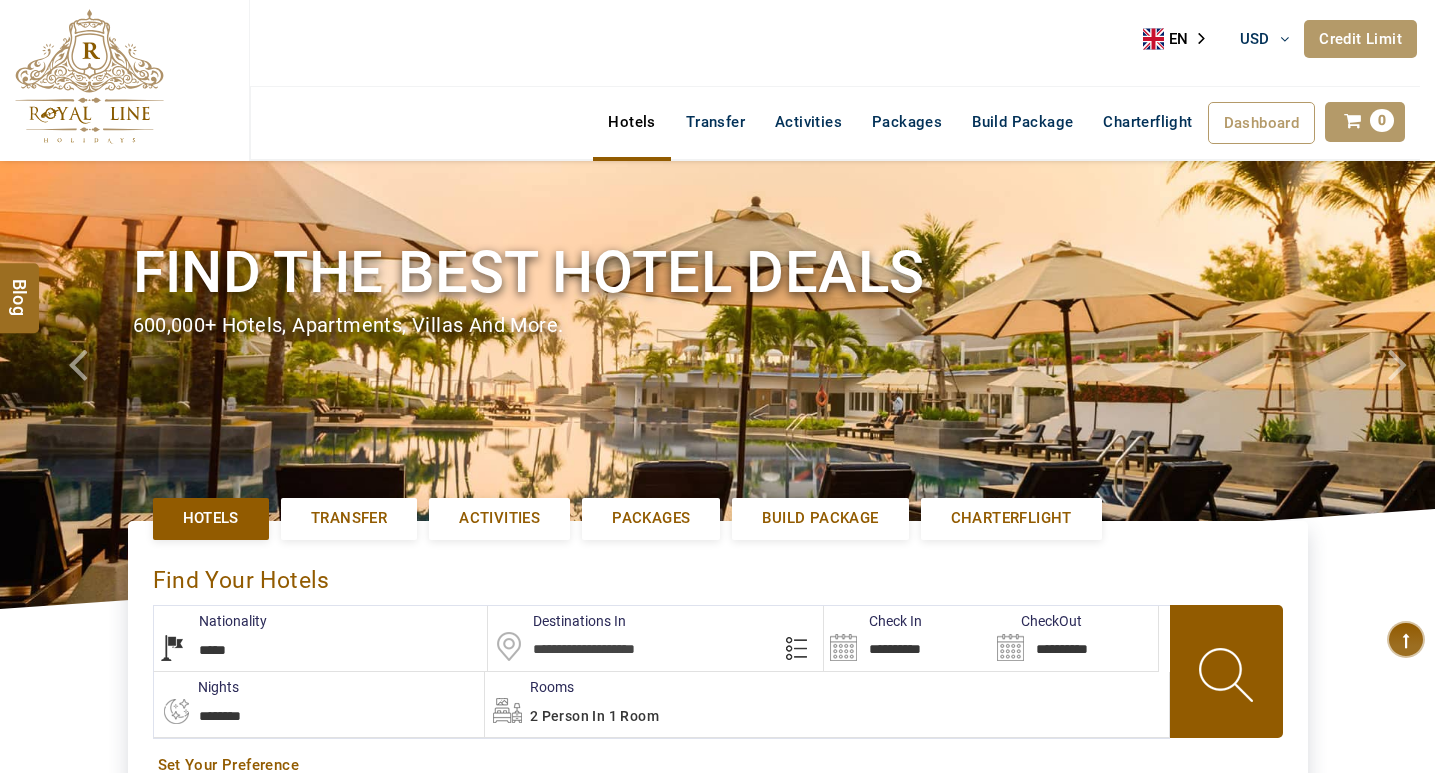 type on "**********" 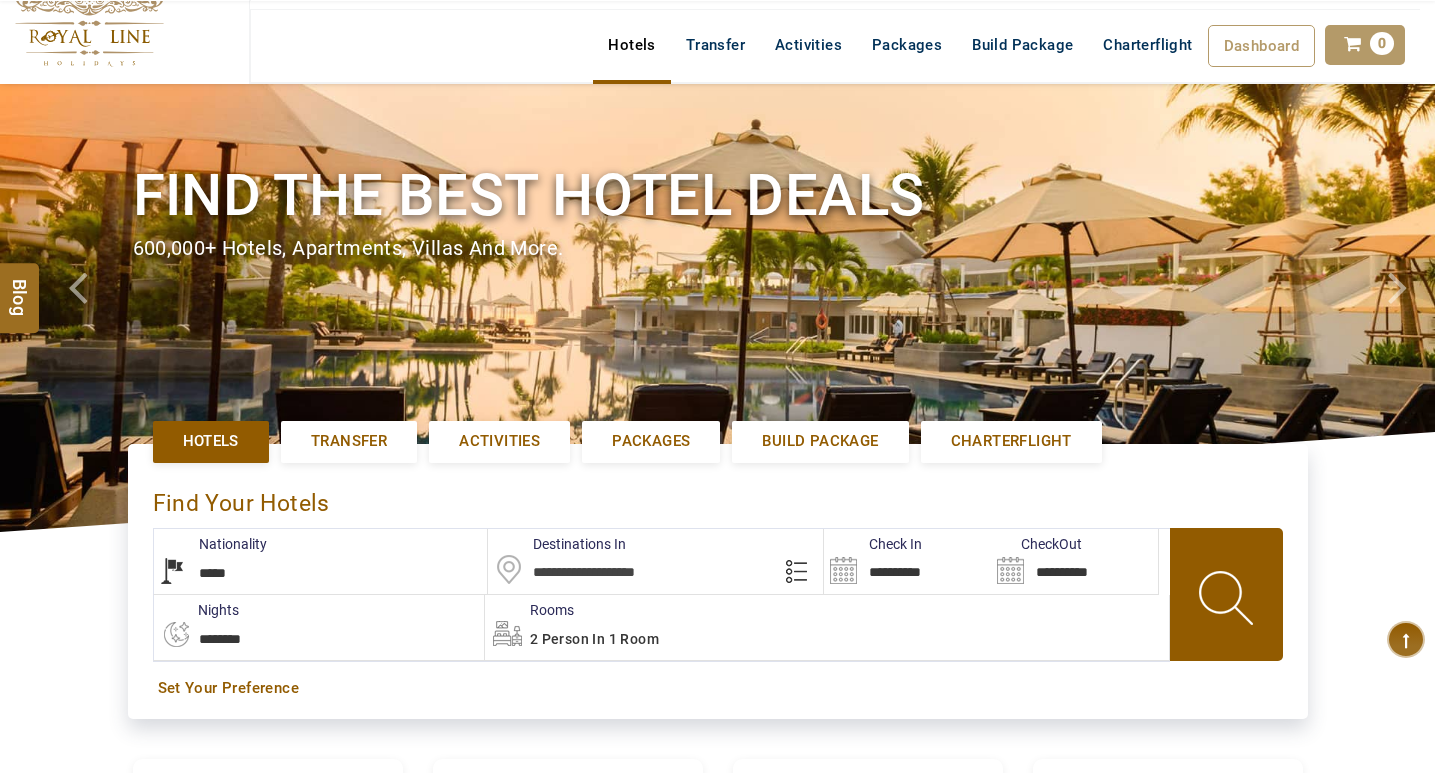 scroll, scrollTop: 200, scrollLeft: 0, axis: vertical 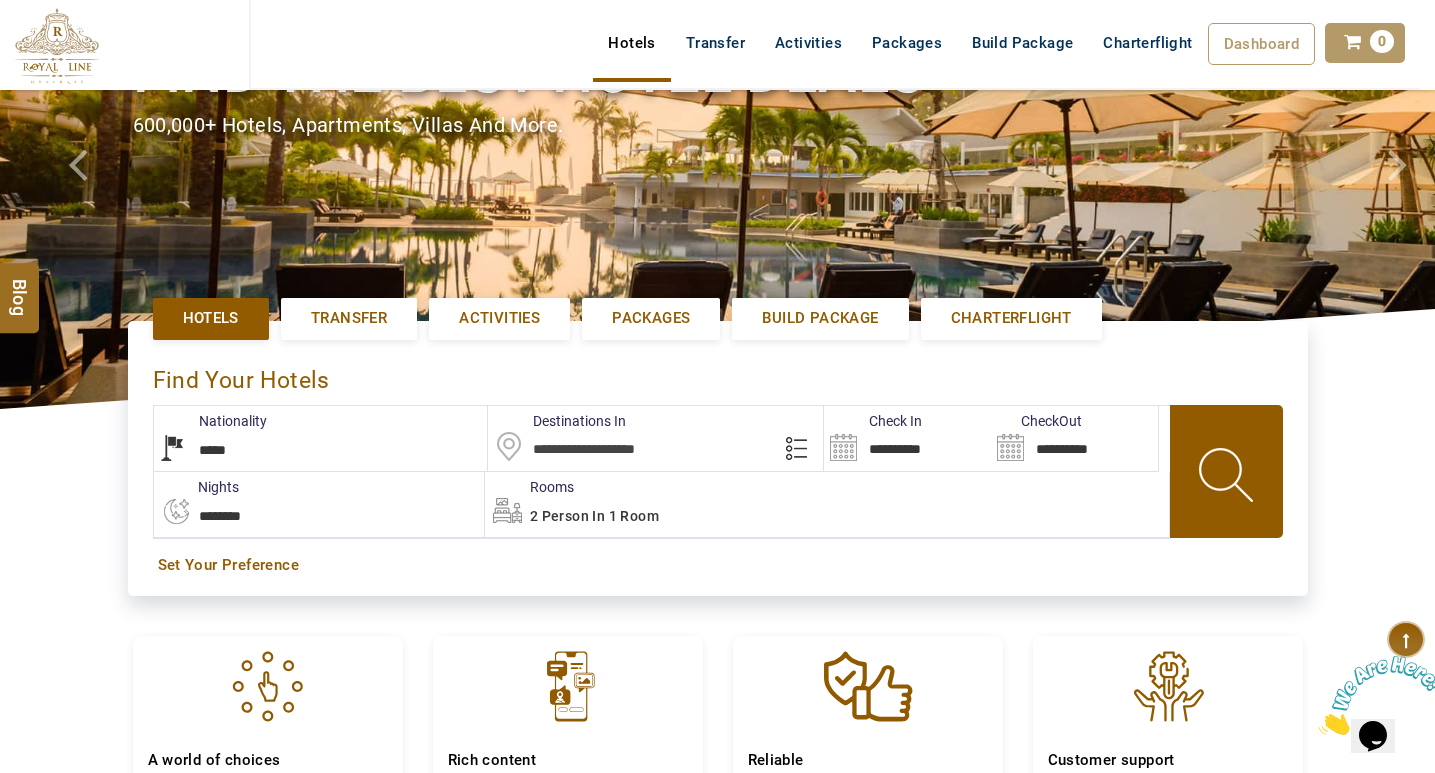click on "Activities" at bounding box center [499, 318] 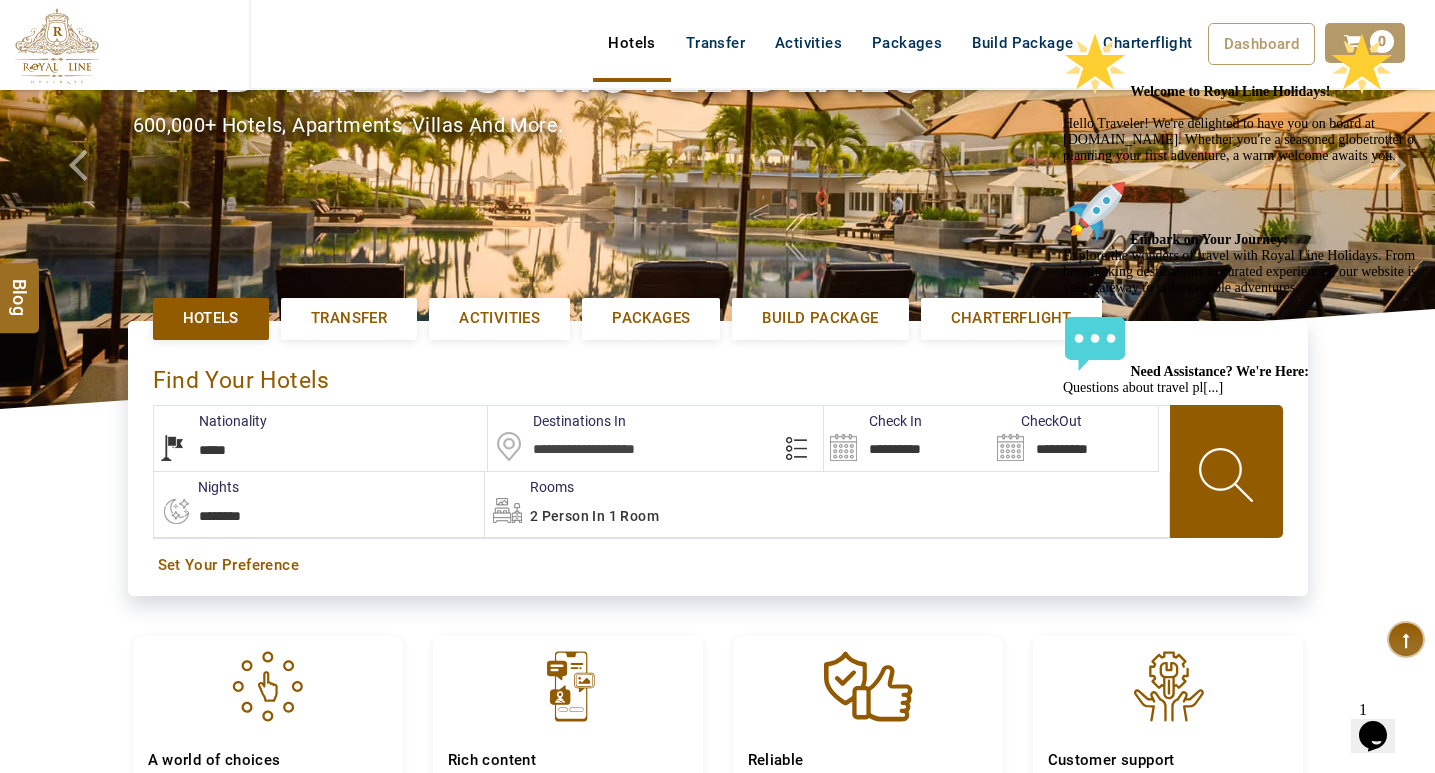 click at bounding box center [1063, 32] 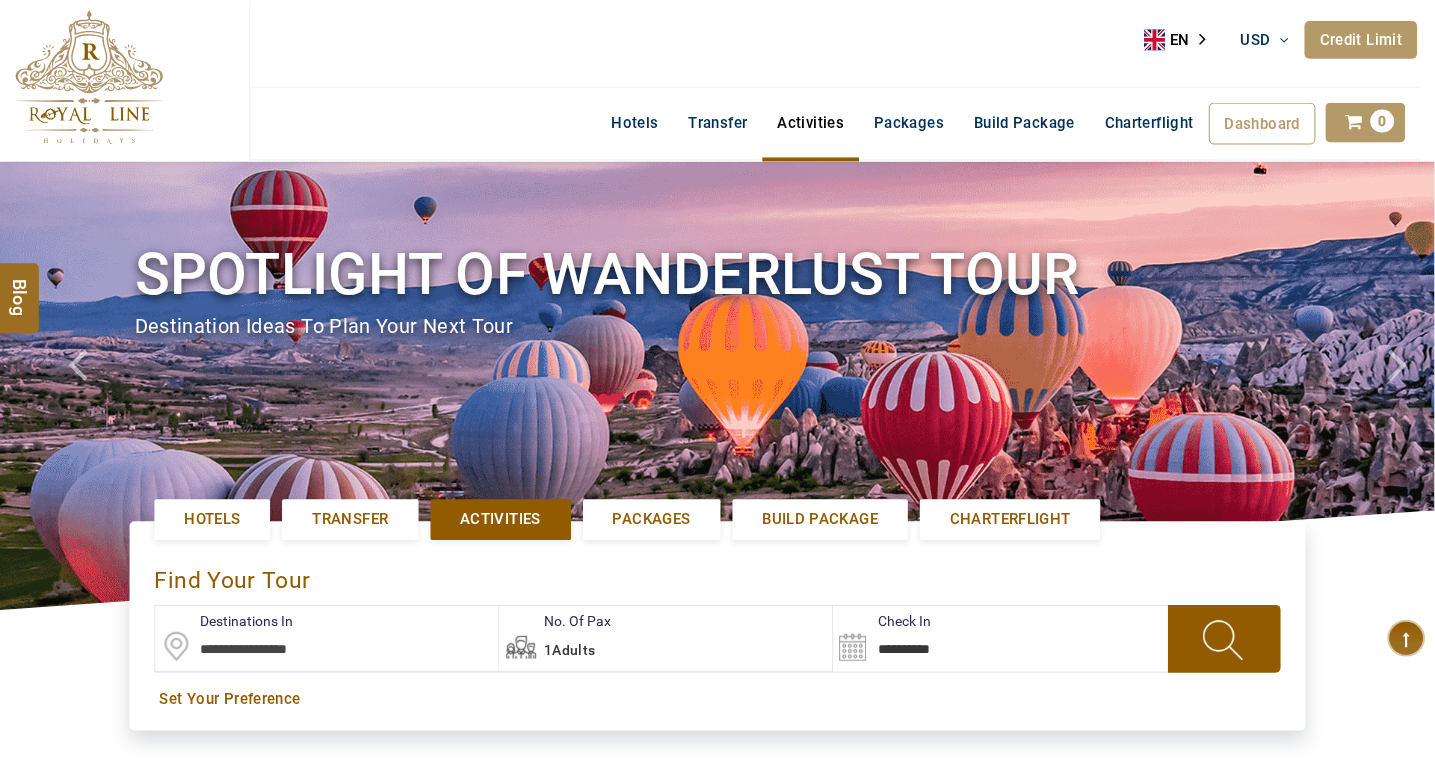 scroll, scrollTop: 0, scrollLeft: 0, axis: both 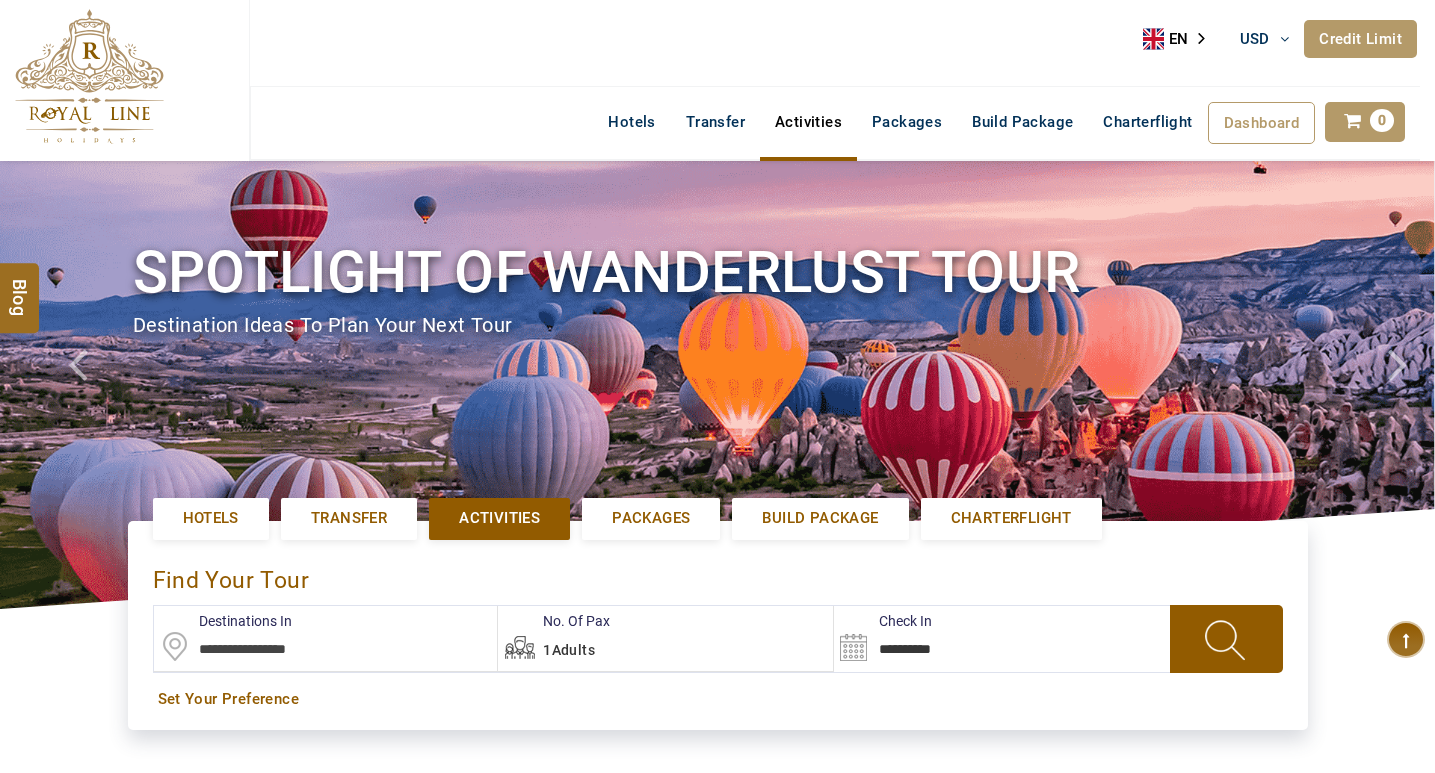 click at bounding box center (326, 638) 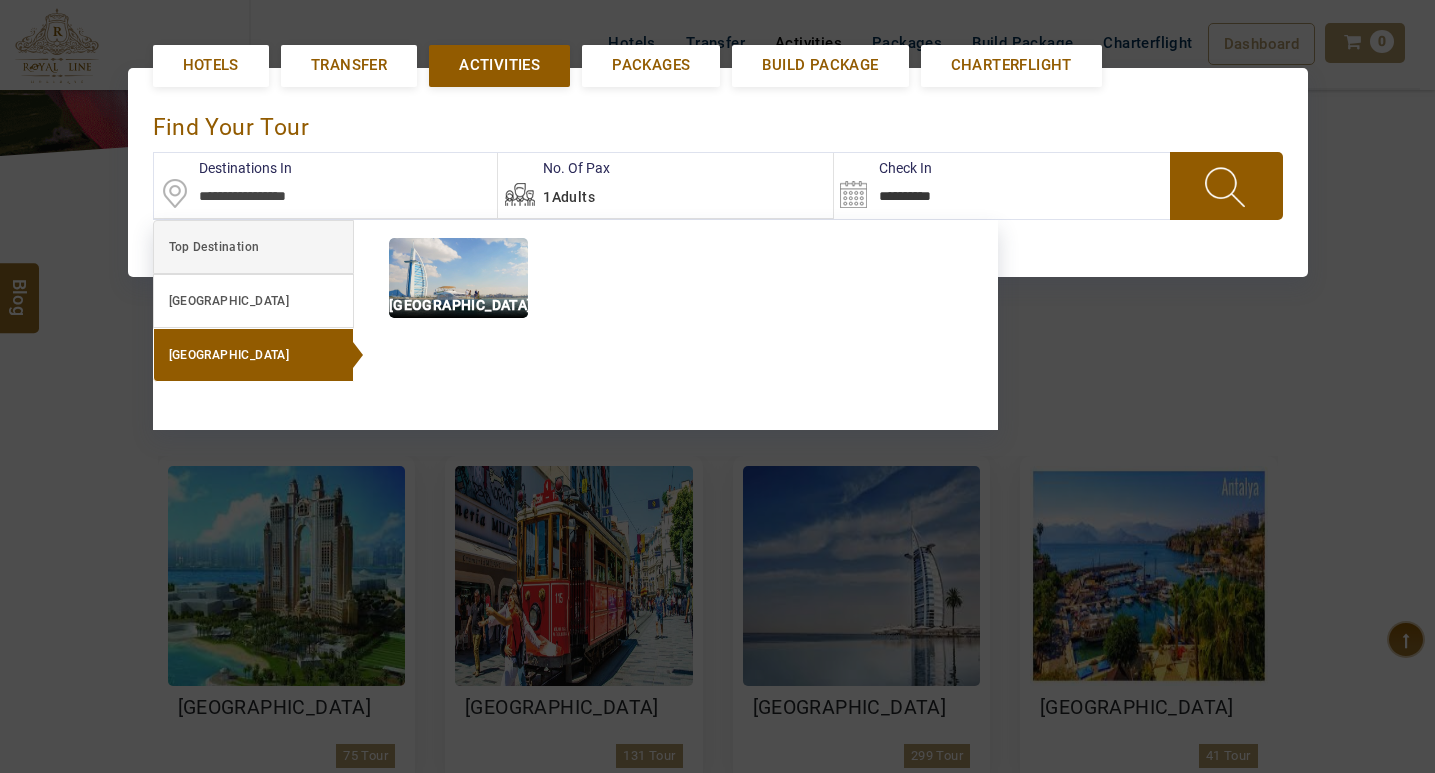 scroll, scrollTop: 461, scrollLeft: 0, axis: vertical 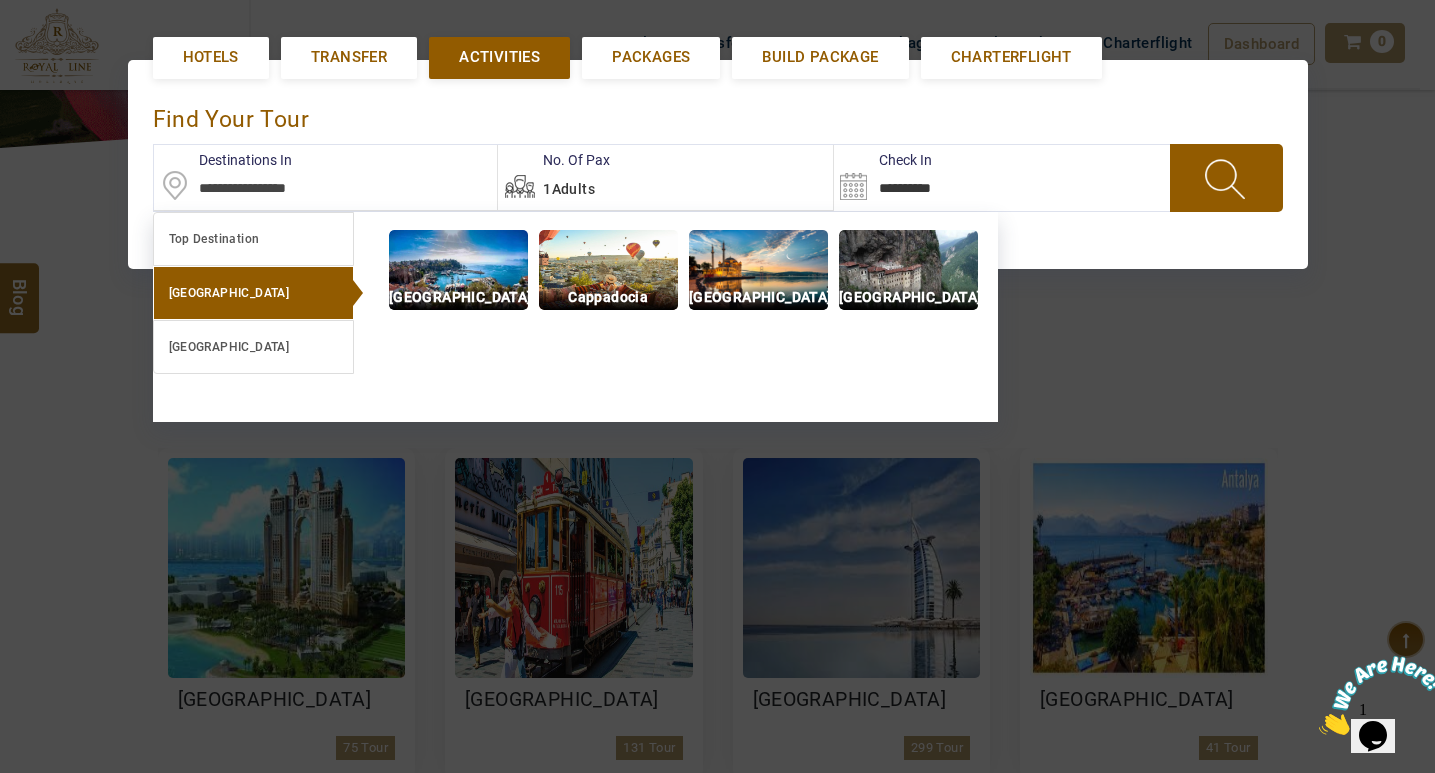 click on "Turkey" at bounding box center [253, 293] 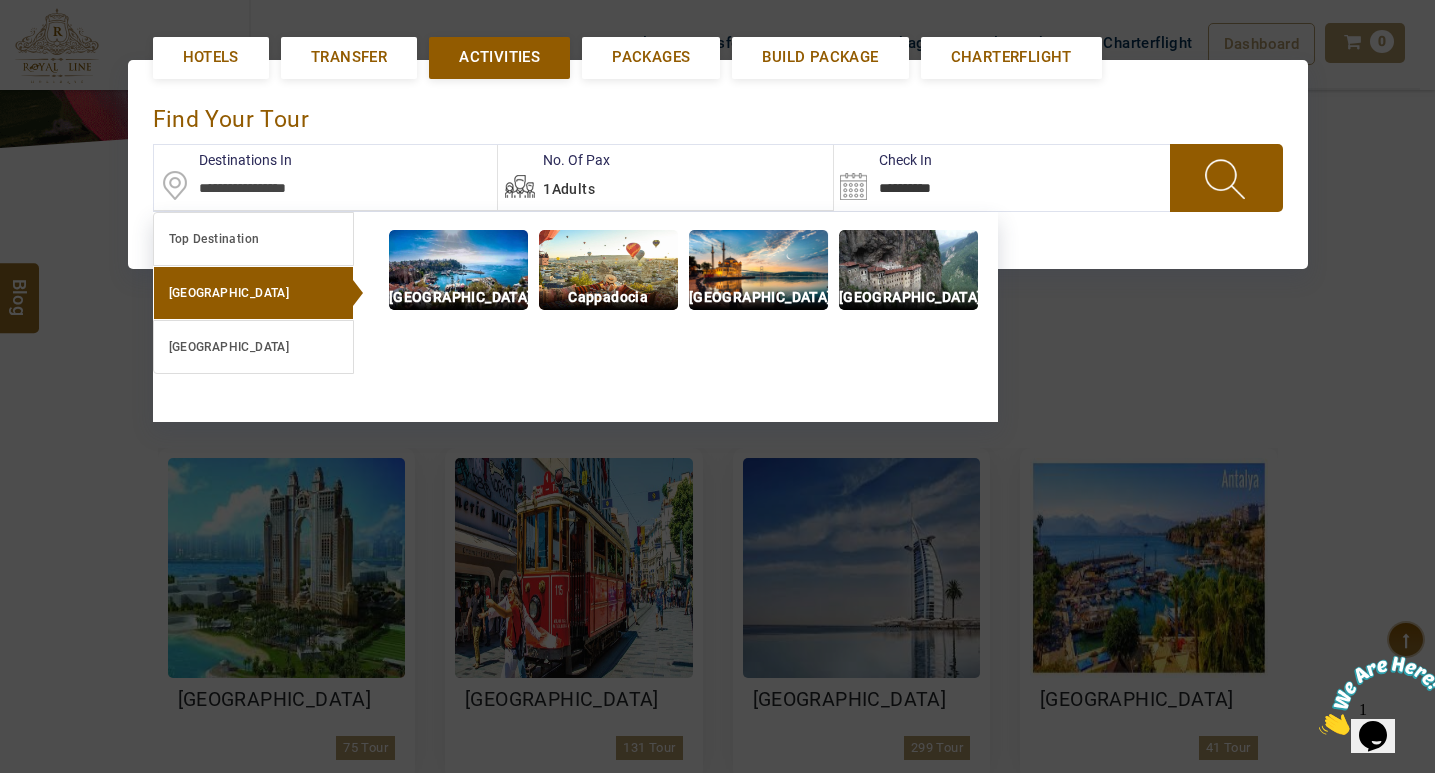 click on "Istanbul" at bounding box center [758, 297] 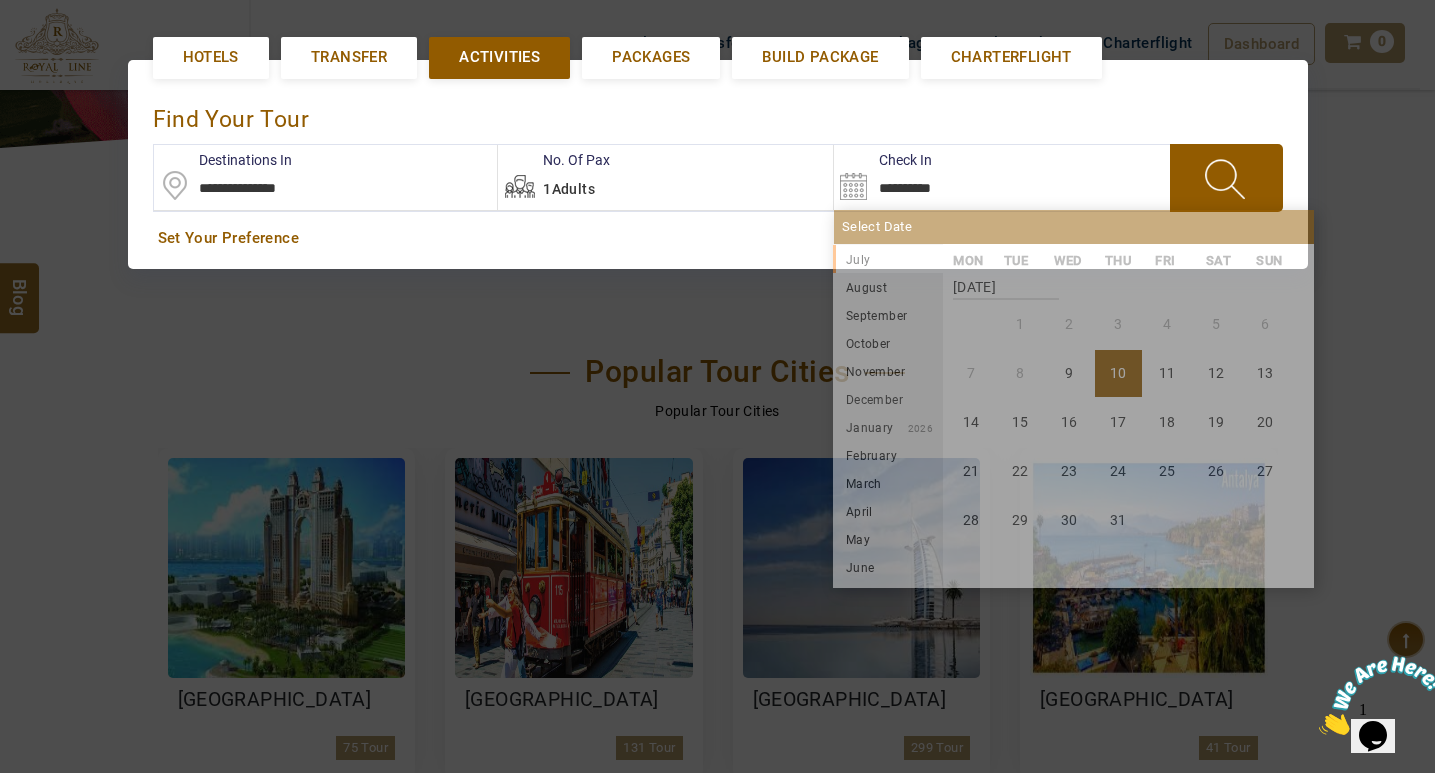click on "**********" at bounding box center (931, 177) 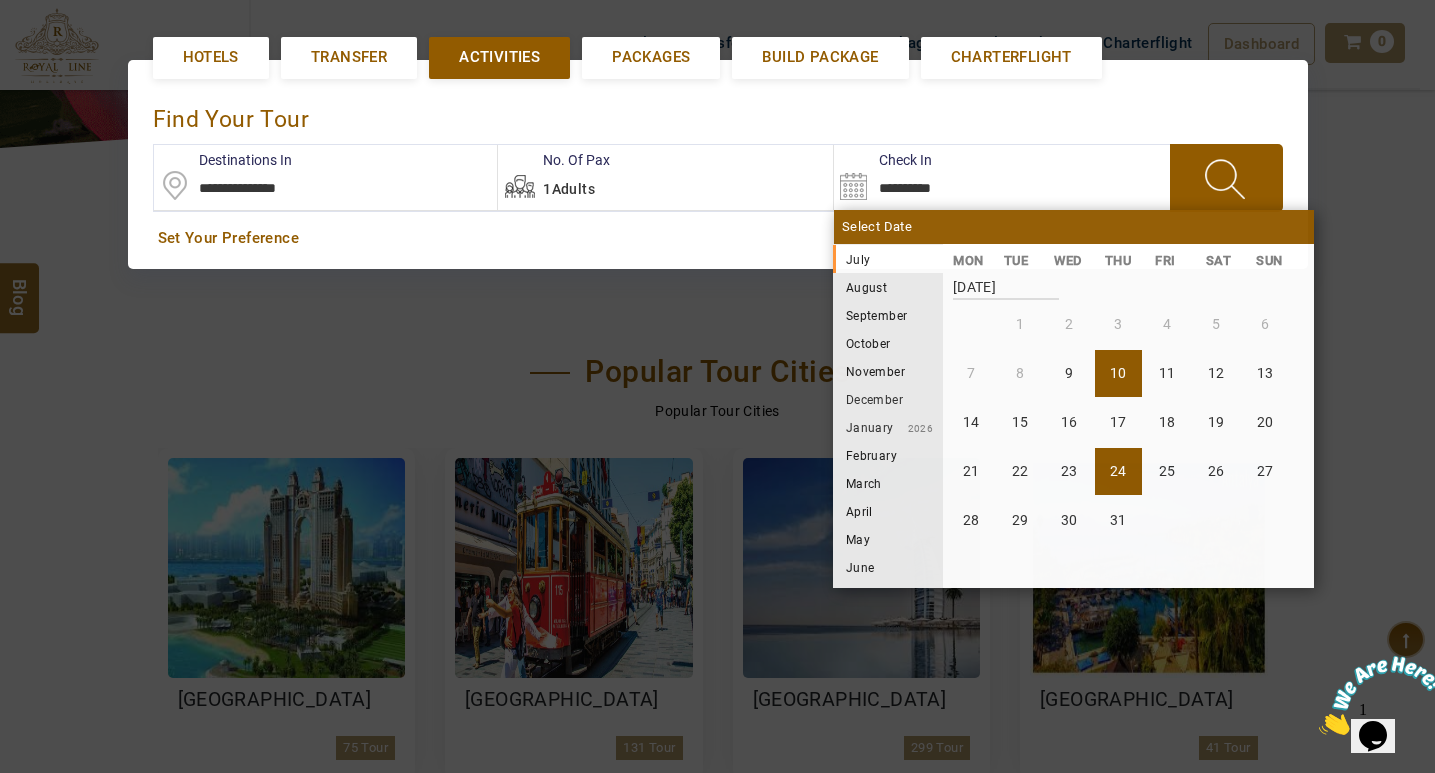 click on "24" at bounding box center [1118, 471] 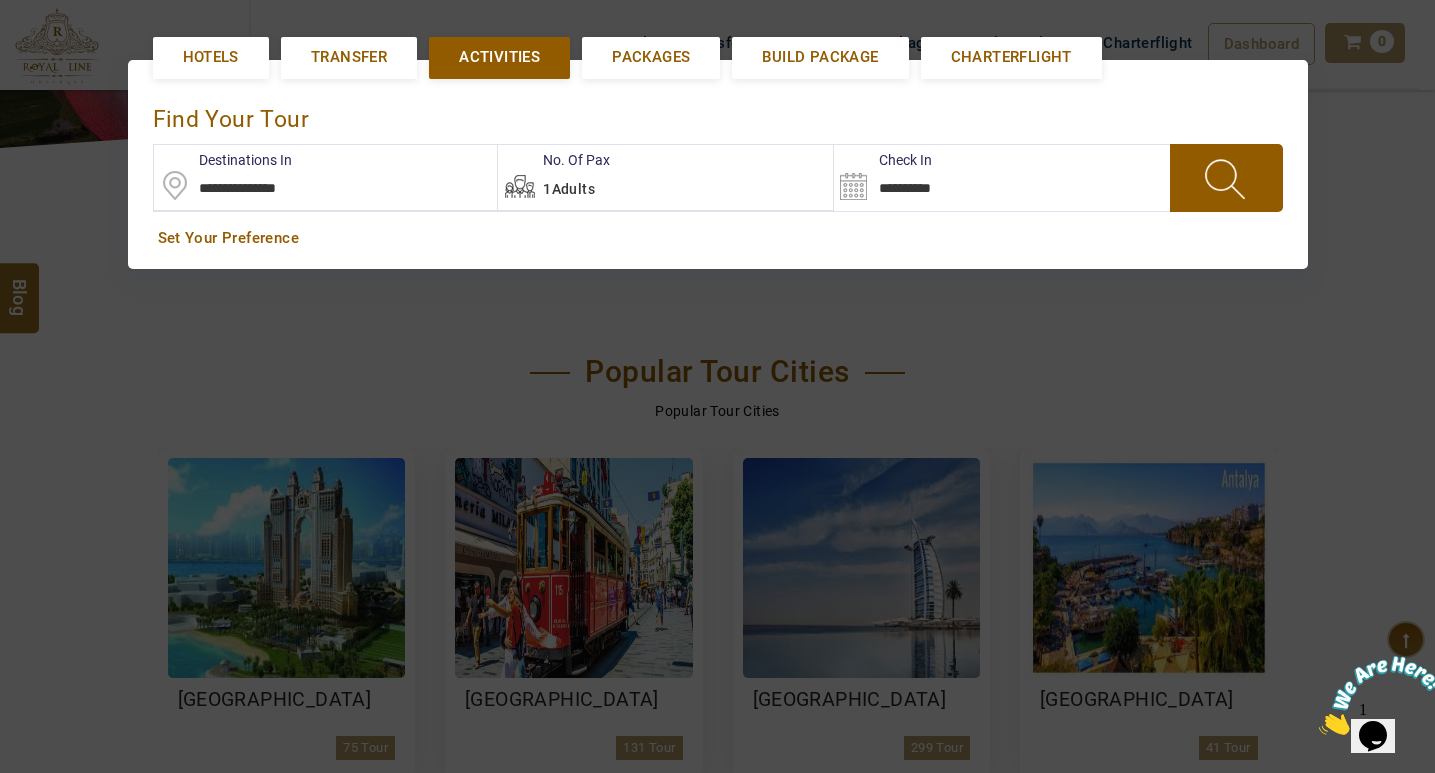 click at bounding box center (1226, 178) 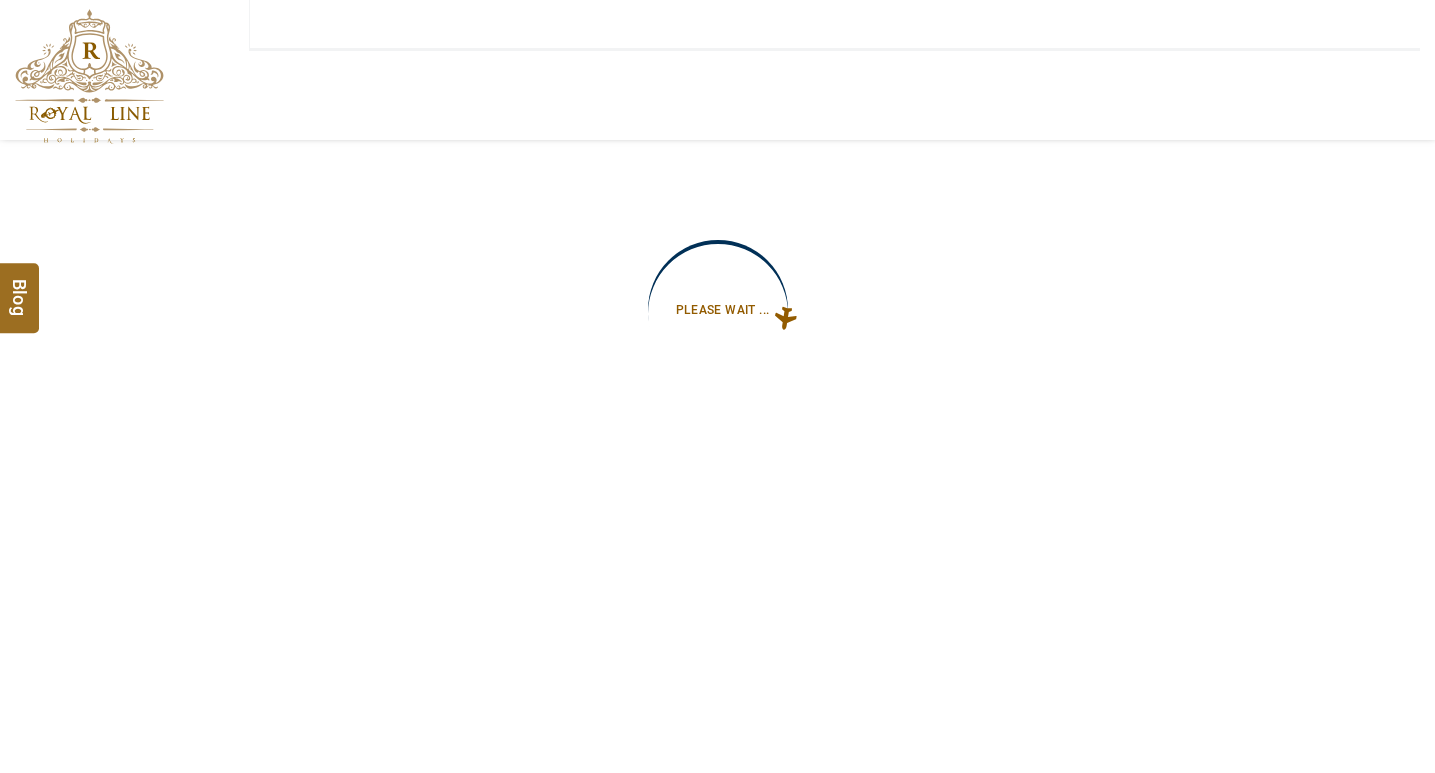 scroll, scrollTop: 0, scrollLeft: 0, axis: both 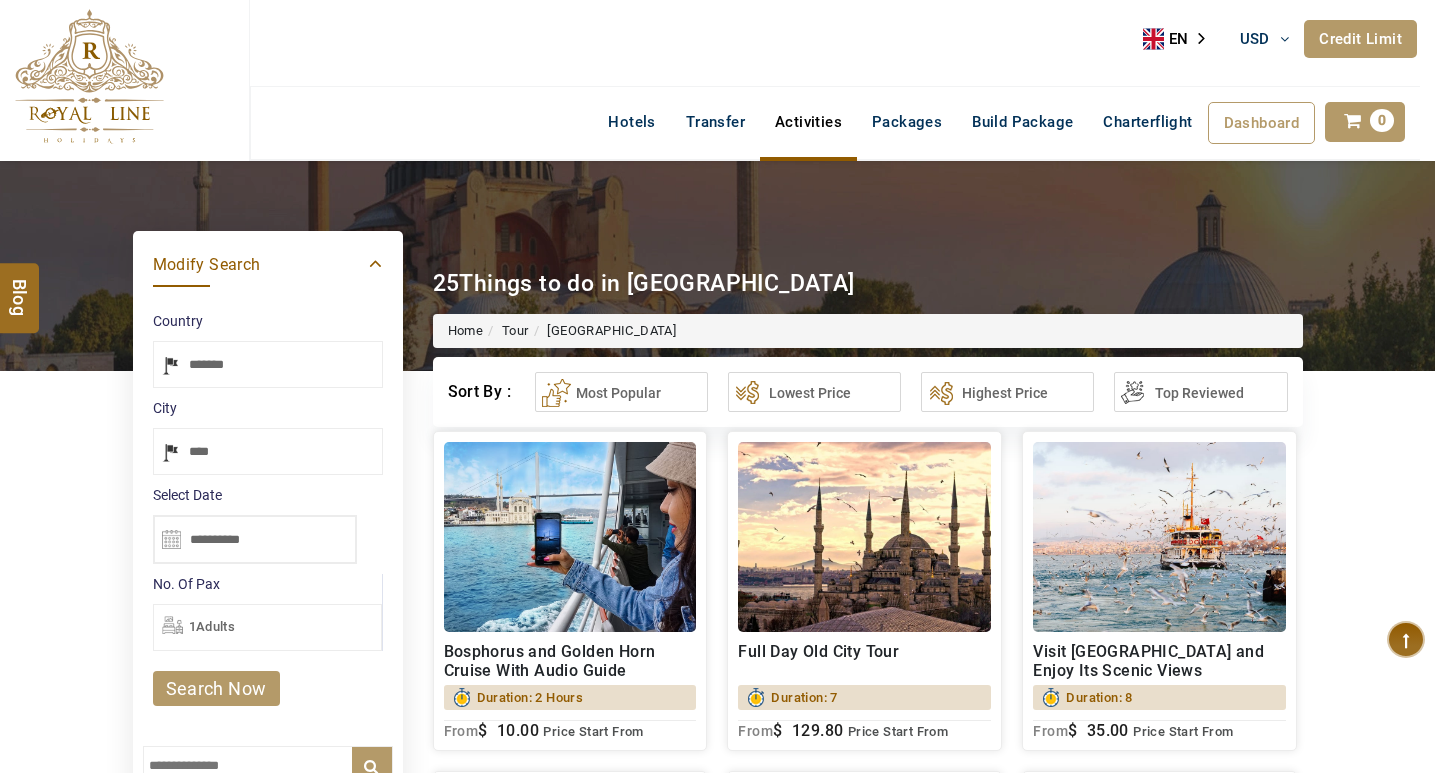 select on "*****" 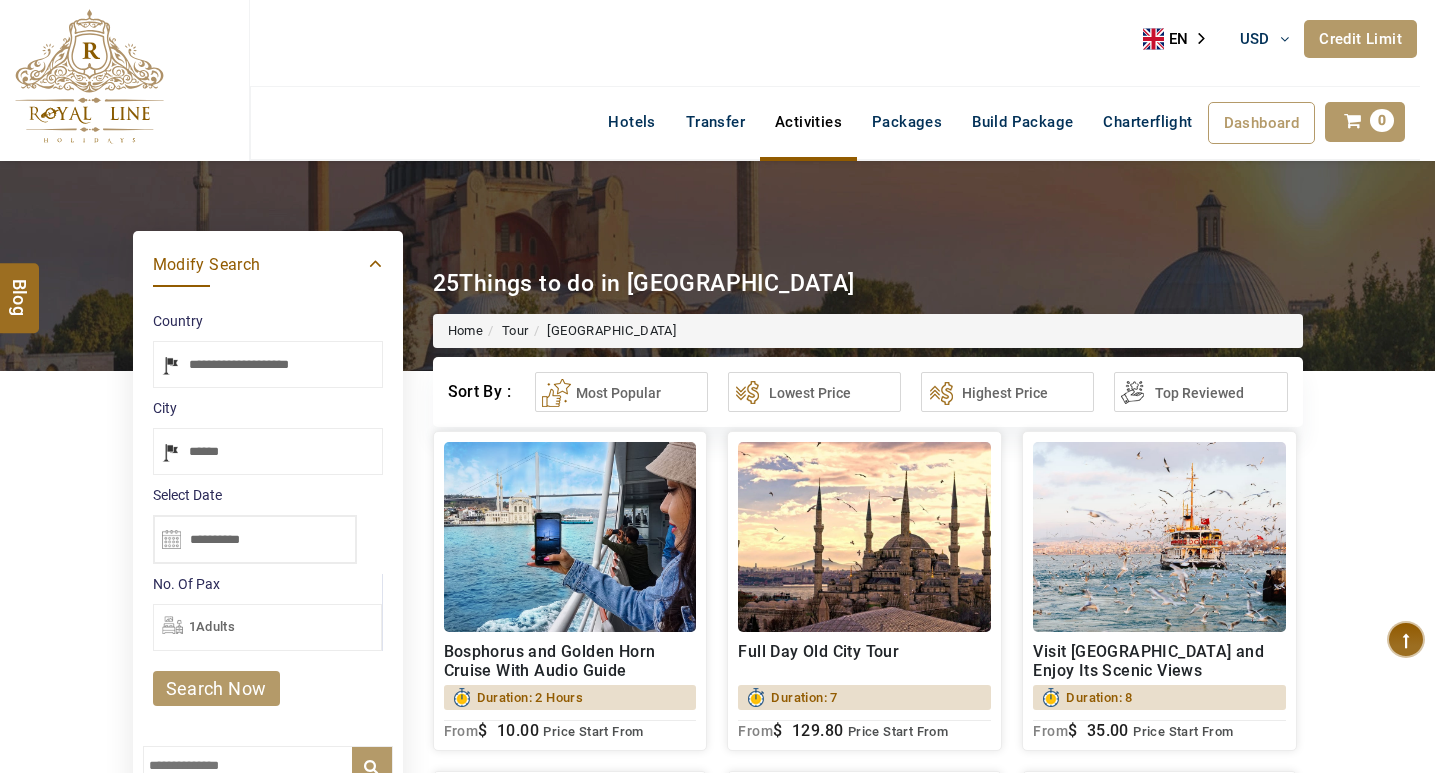 type on "**********" 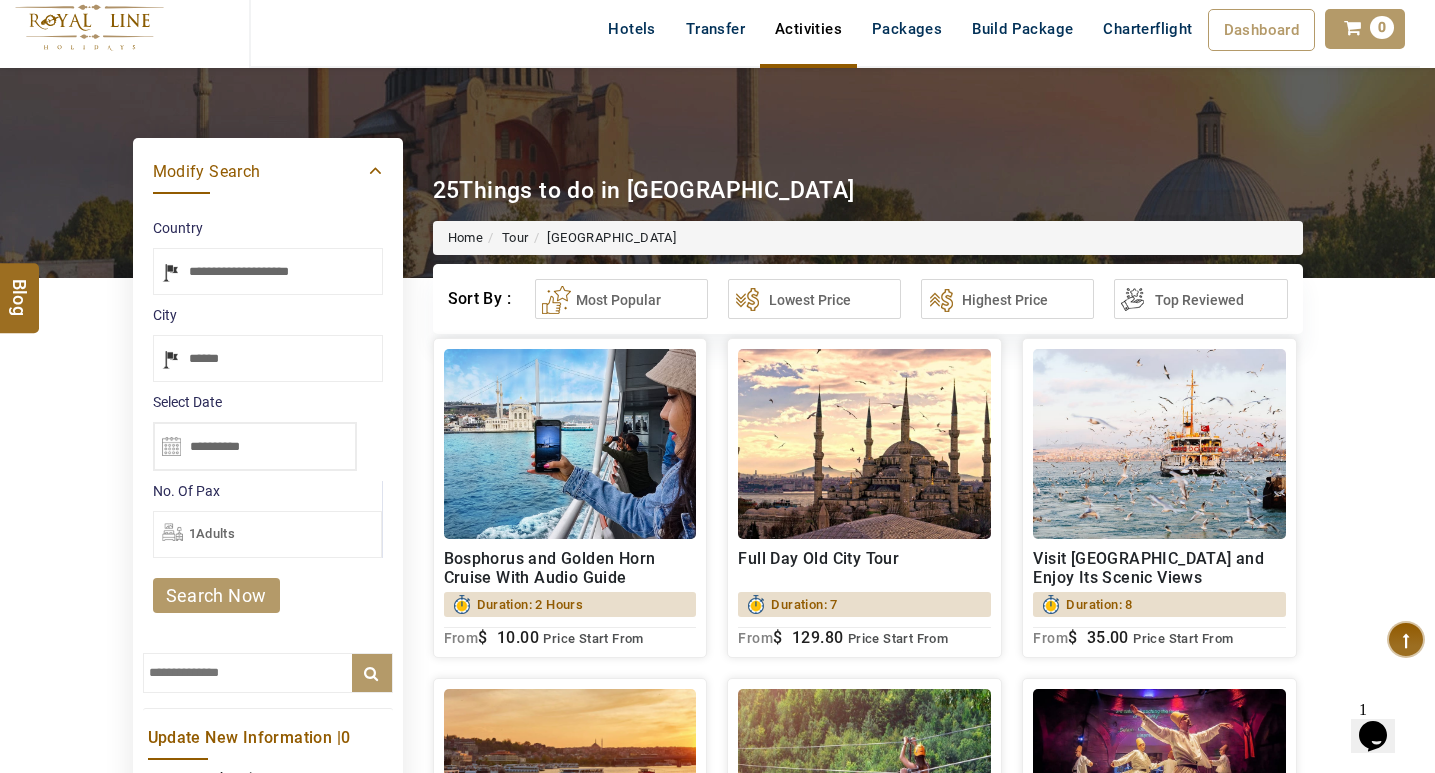 scroll, scrollTop: 0, scrollLeft: 0, axis: both 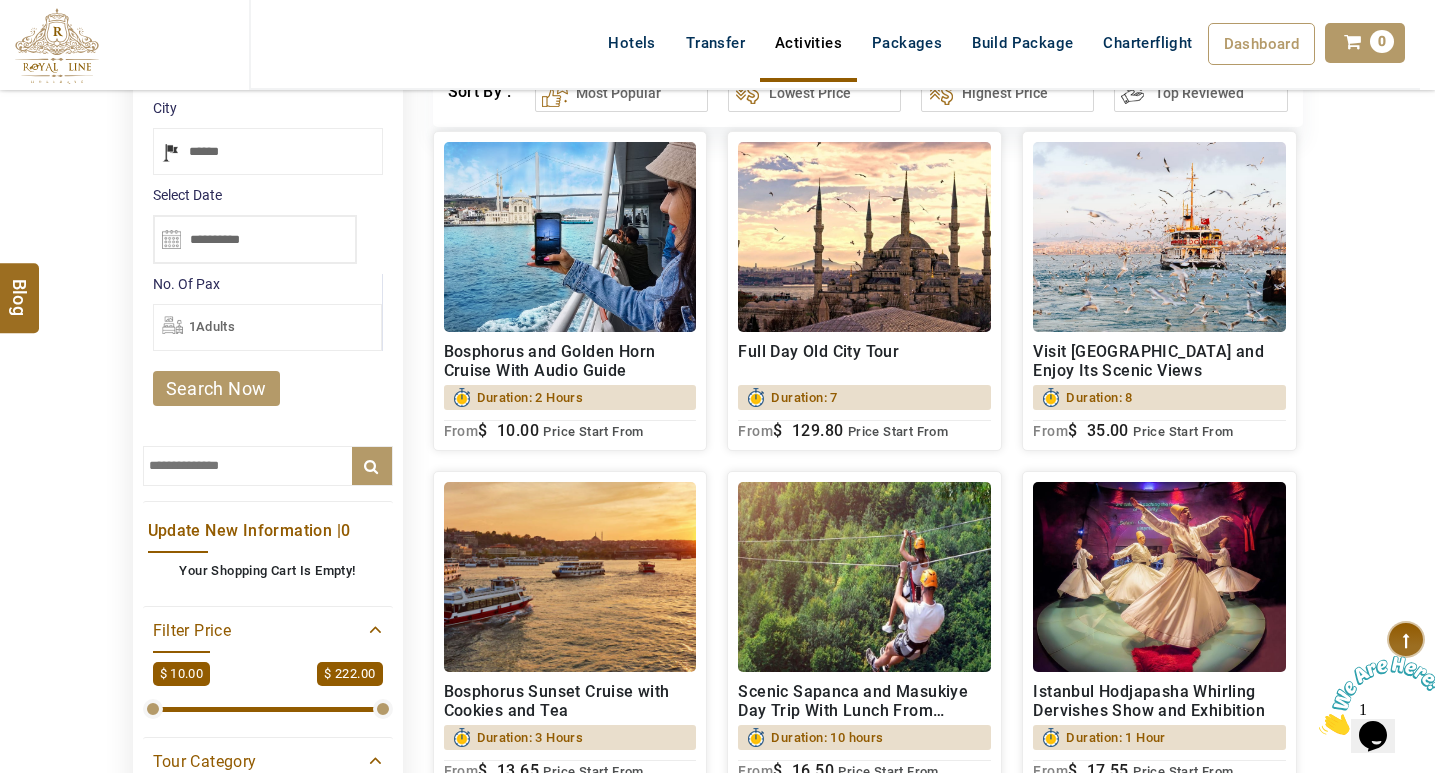 click at bounding box center [570, 237] 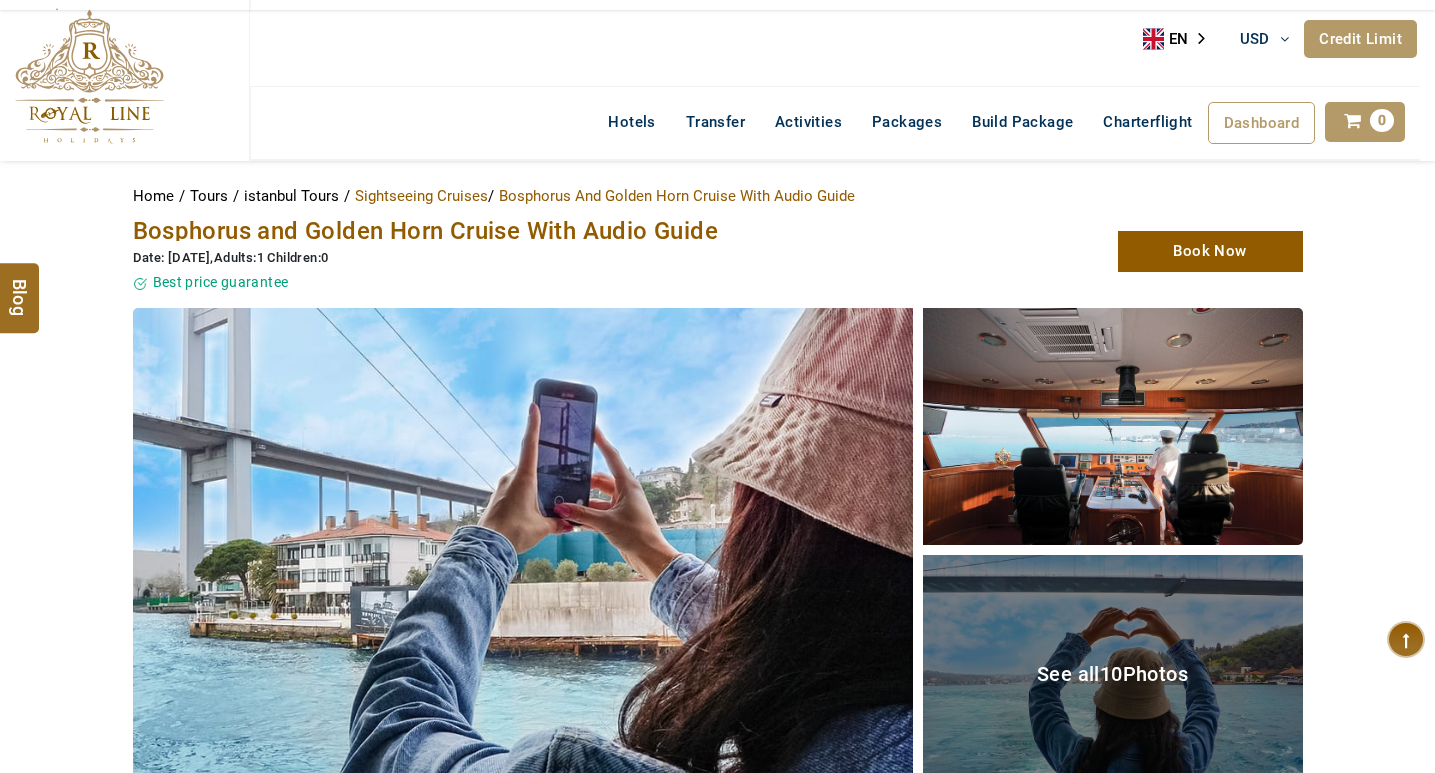 scroll, scrollTop: 400, scrollLeft: 0, axis: vertical 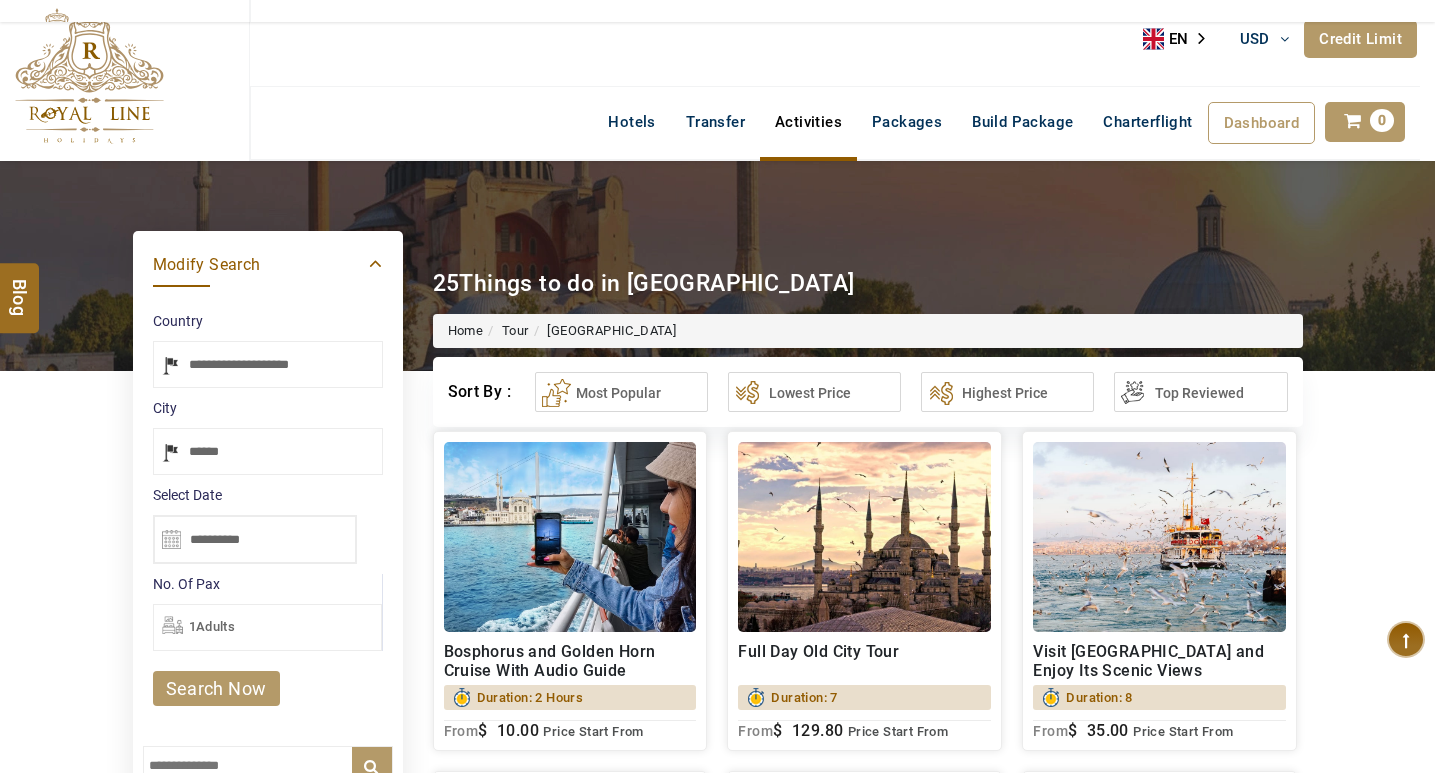 select on "*****" 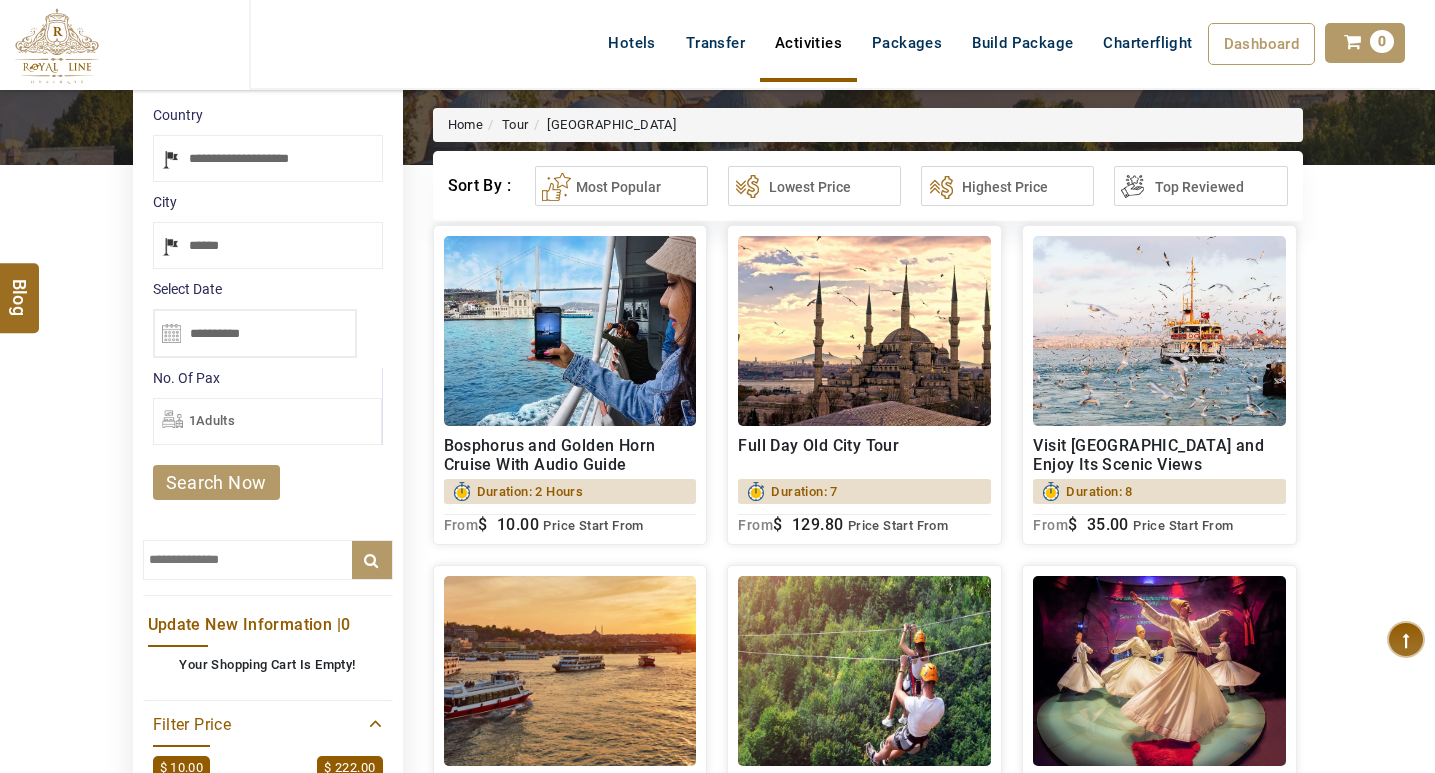scroll, scrollTop: 100, scrollLeft: 0, axis: vertical 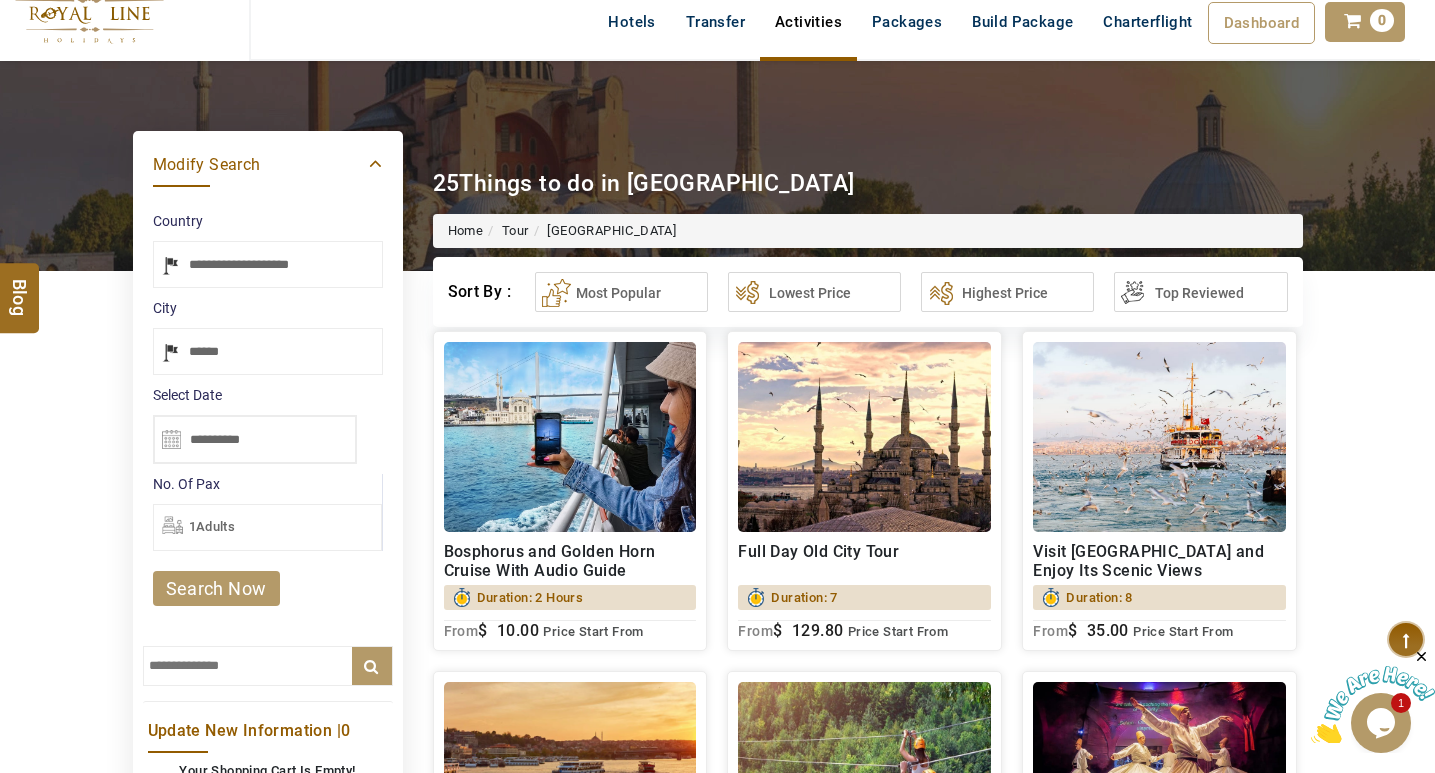 click at bounding box center (864, 437) 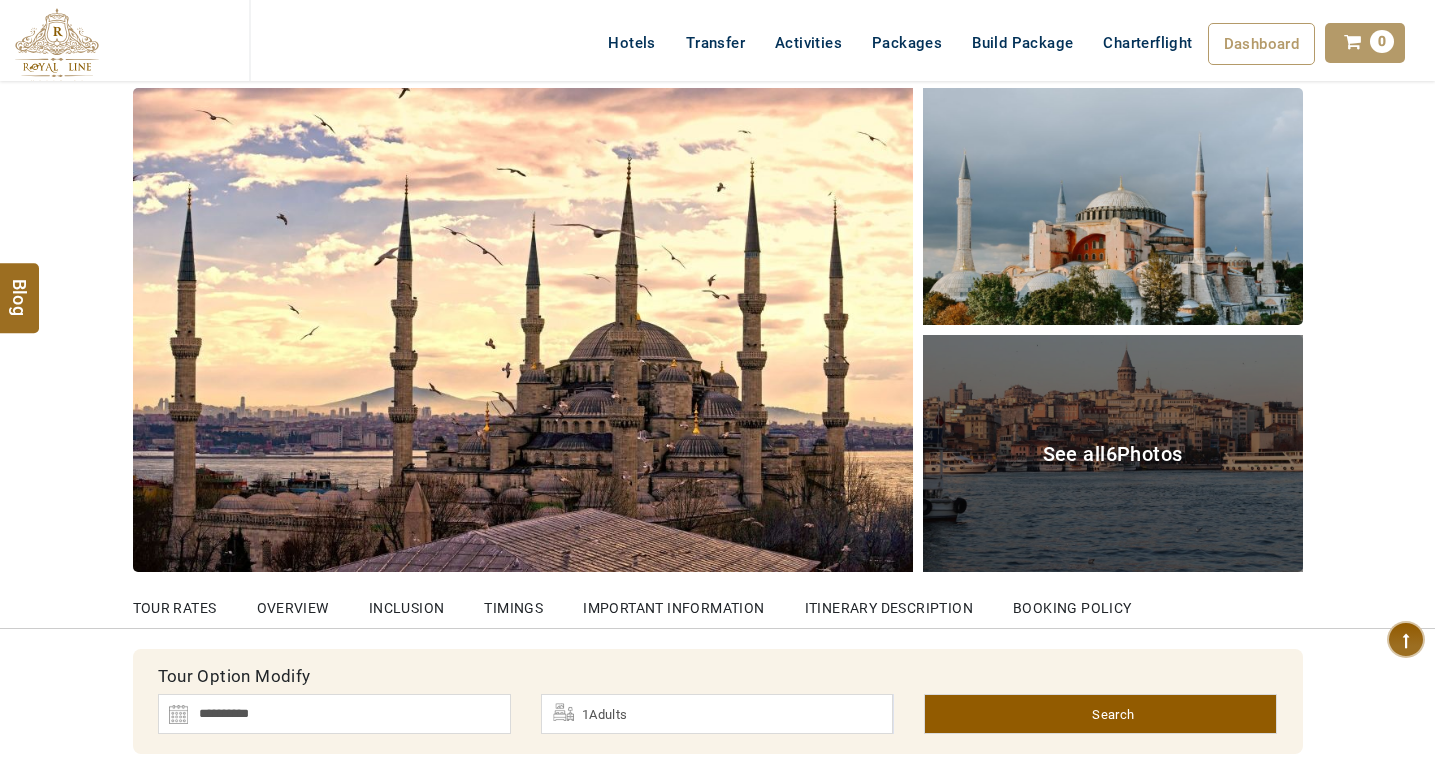 scroll, scrollTop: 0, scrollLeft: 0, axis: both 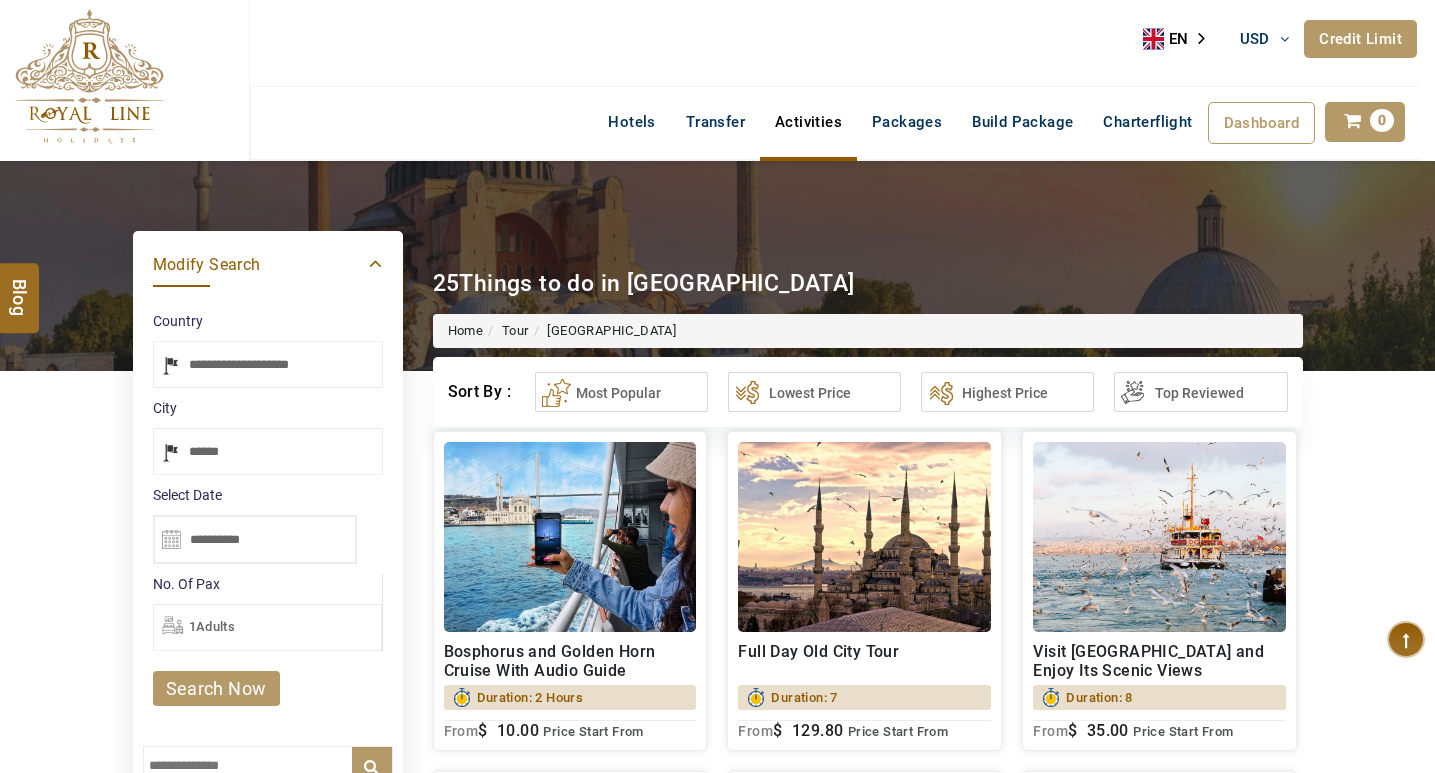 select on "*****" 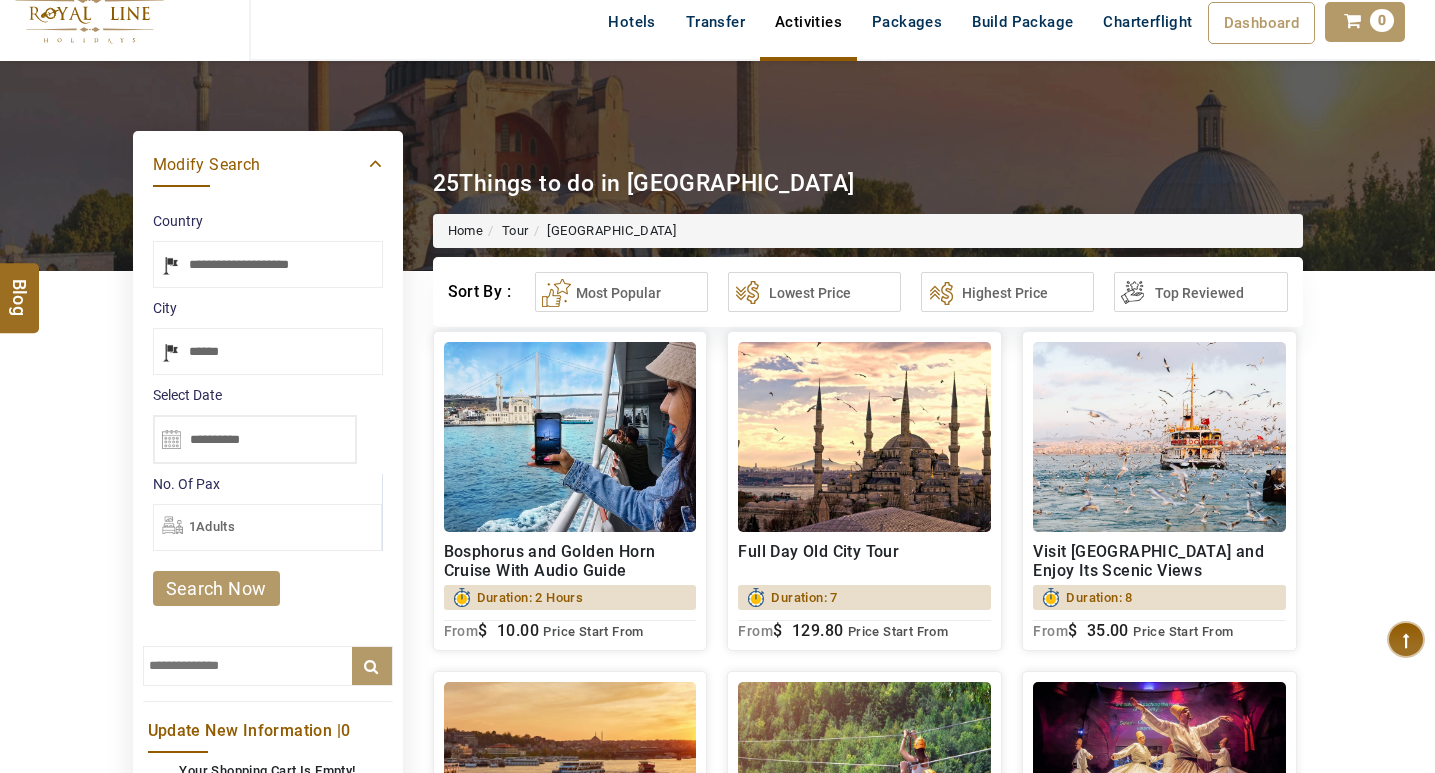 click on "**********" at bounding box center [268, 264] 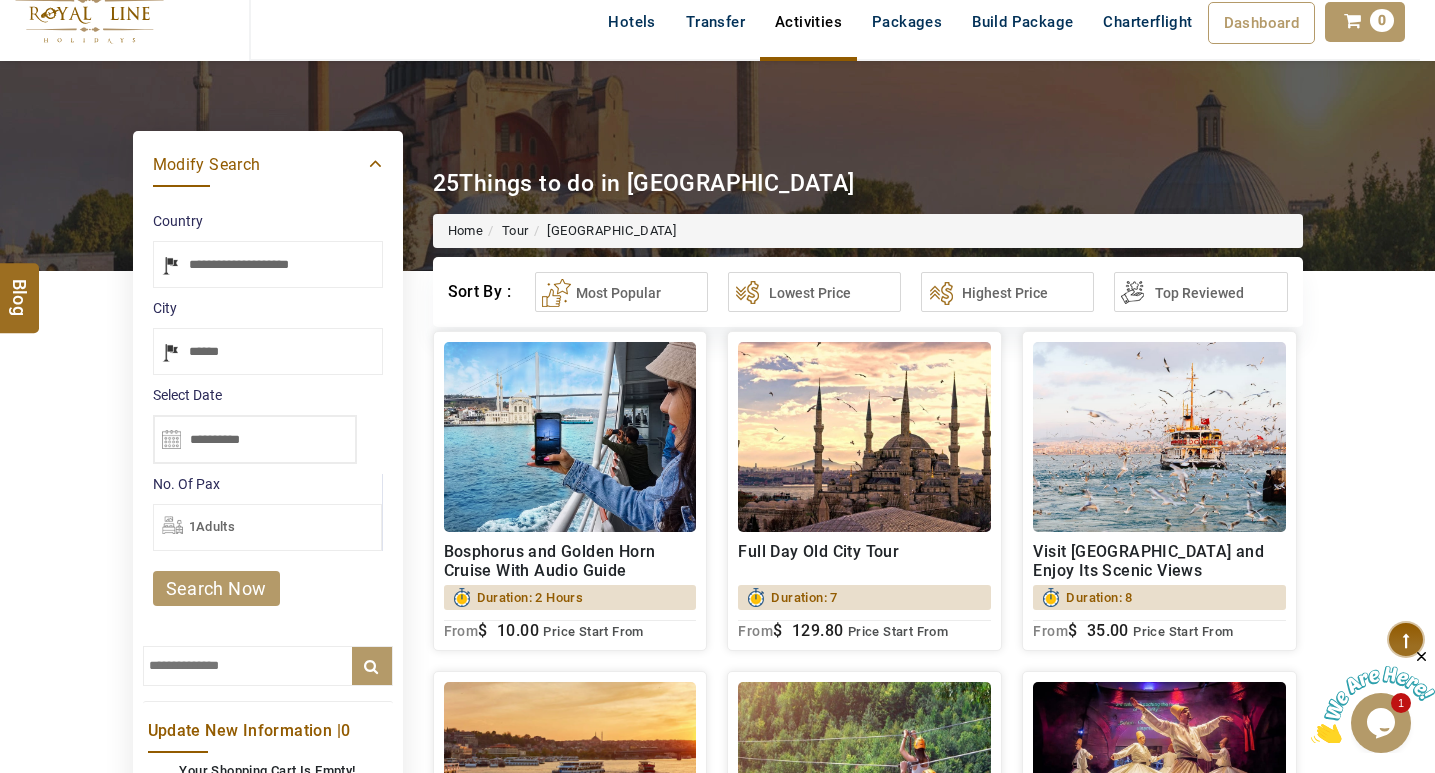 scroll, scrollTop: 0, scrollLeft: 0, axis: both 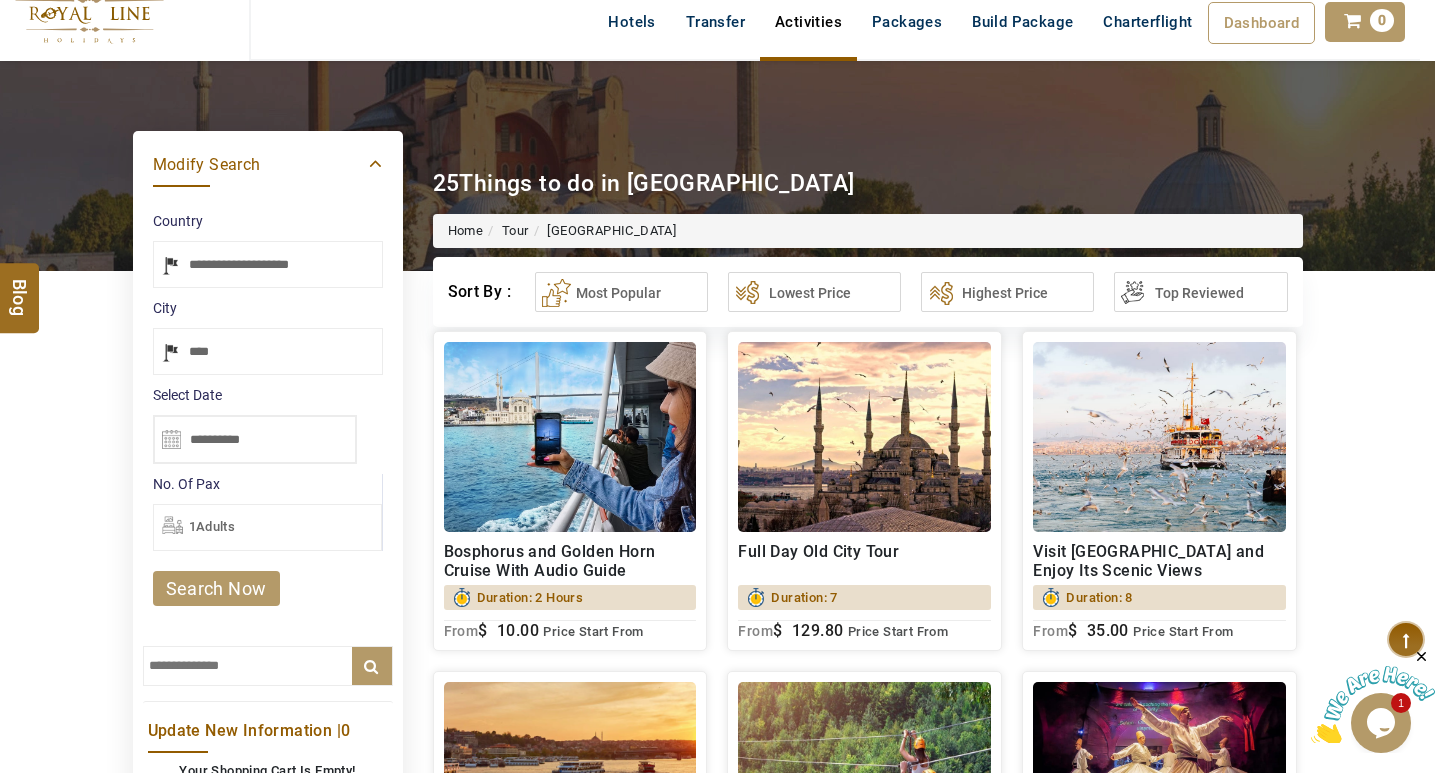 click on "**********" at bounding box center [268, 351] 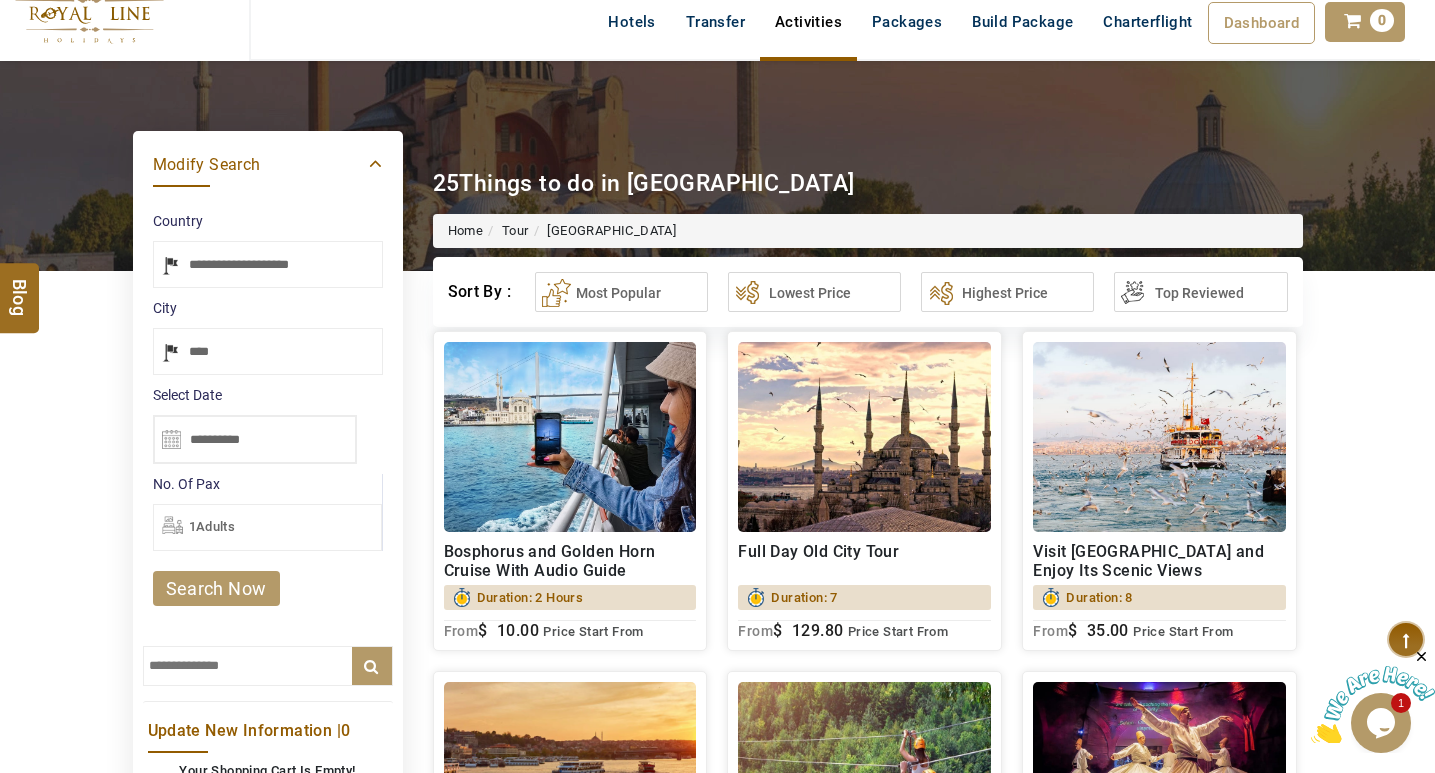 select on "******" 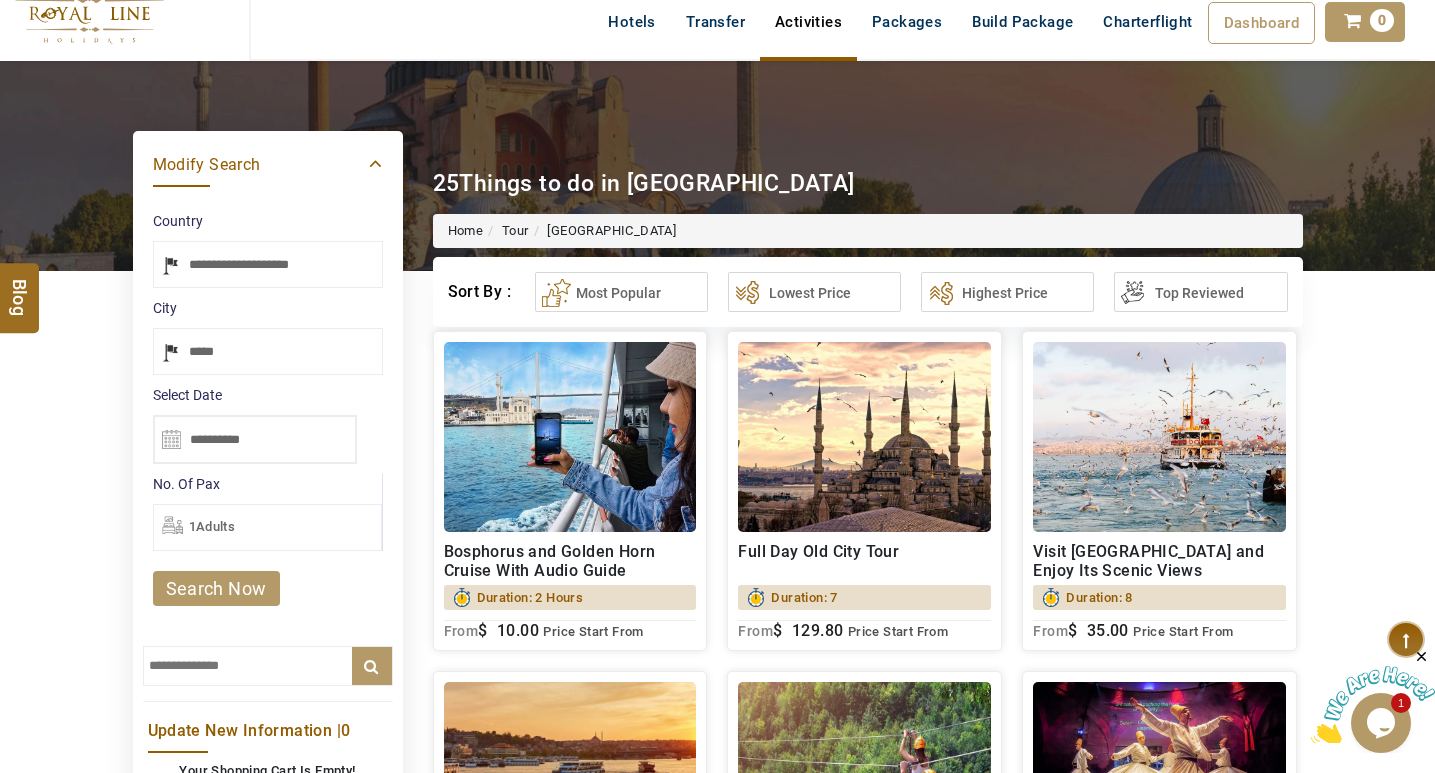 click on "**********" at bounding box center [268, 351] 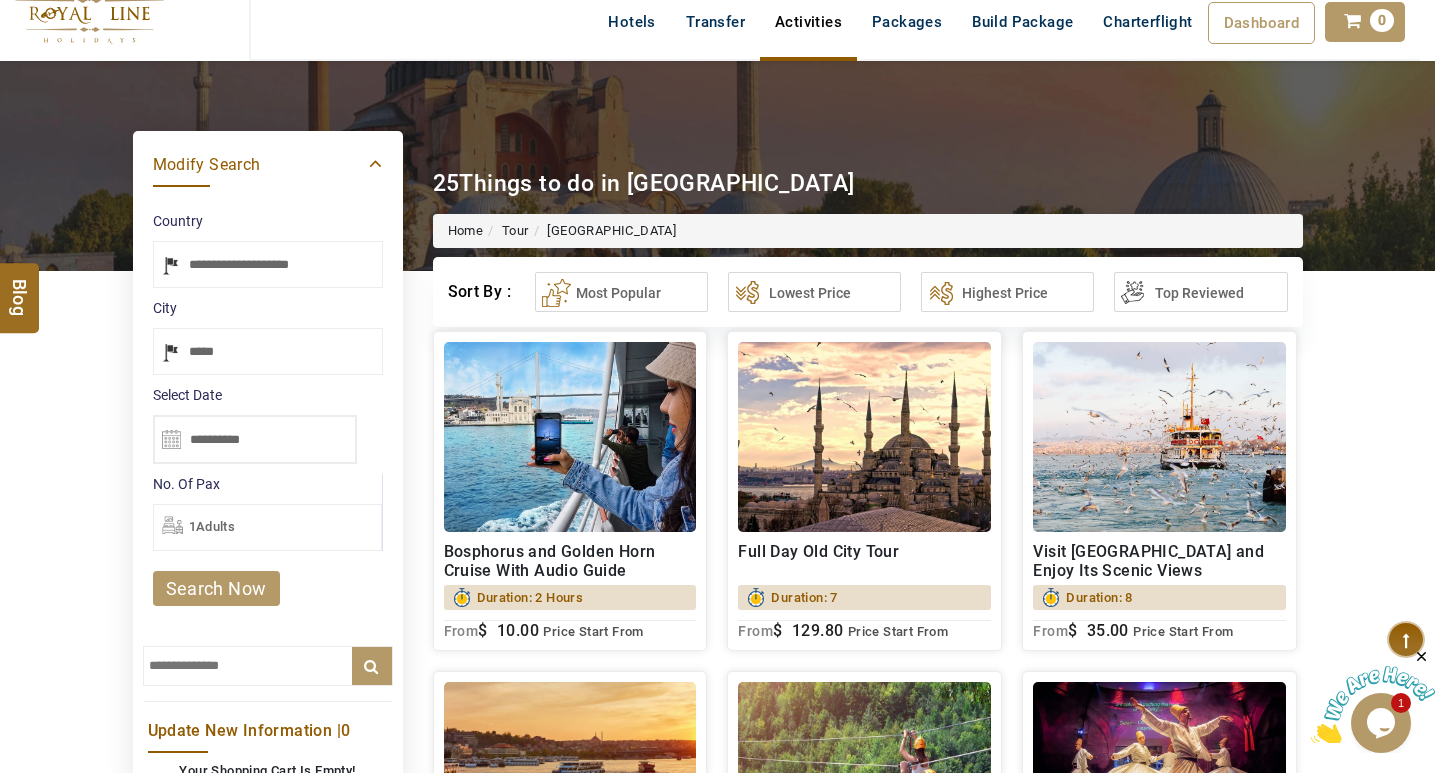 click on "search now" at bounding box center [216, 588] 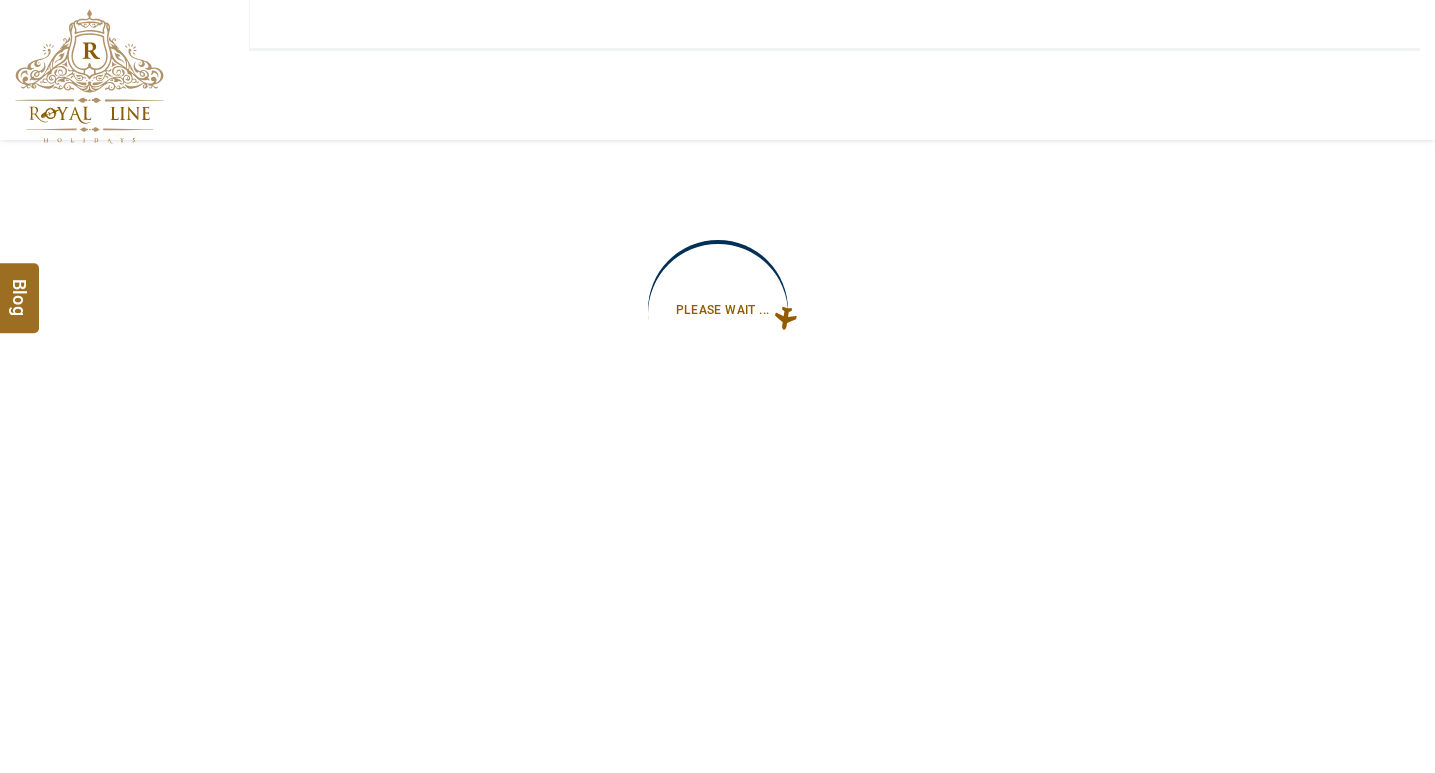 scroll, scrollTop: 0, scrollLeft: 0, axis: both 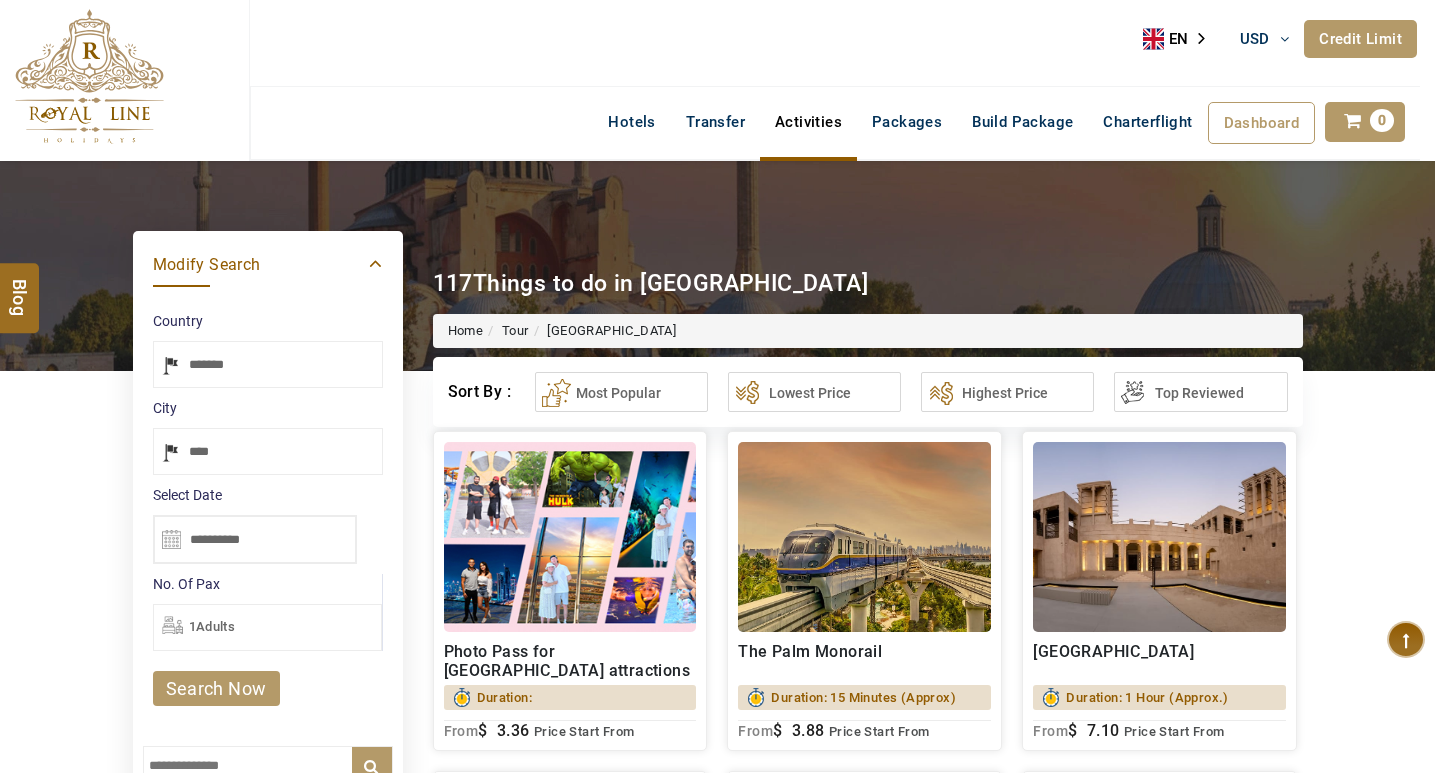 select on "*****" 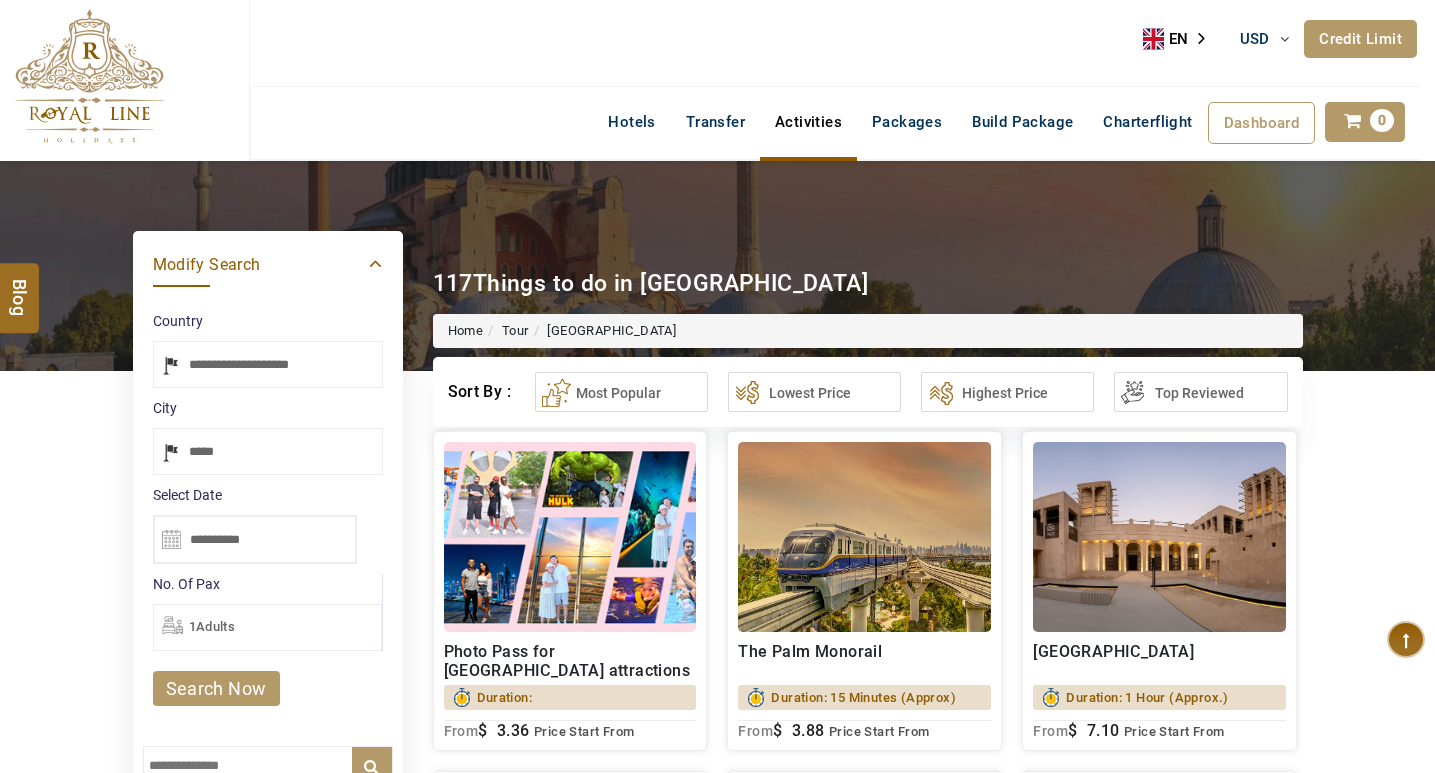 type on "**********" 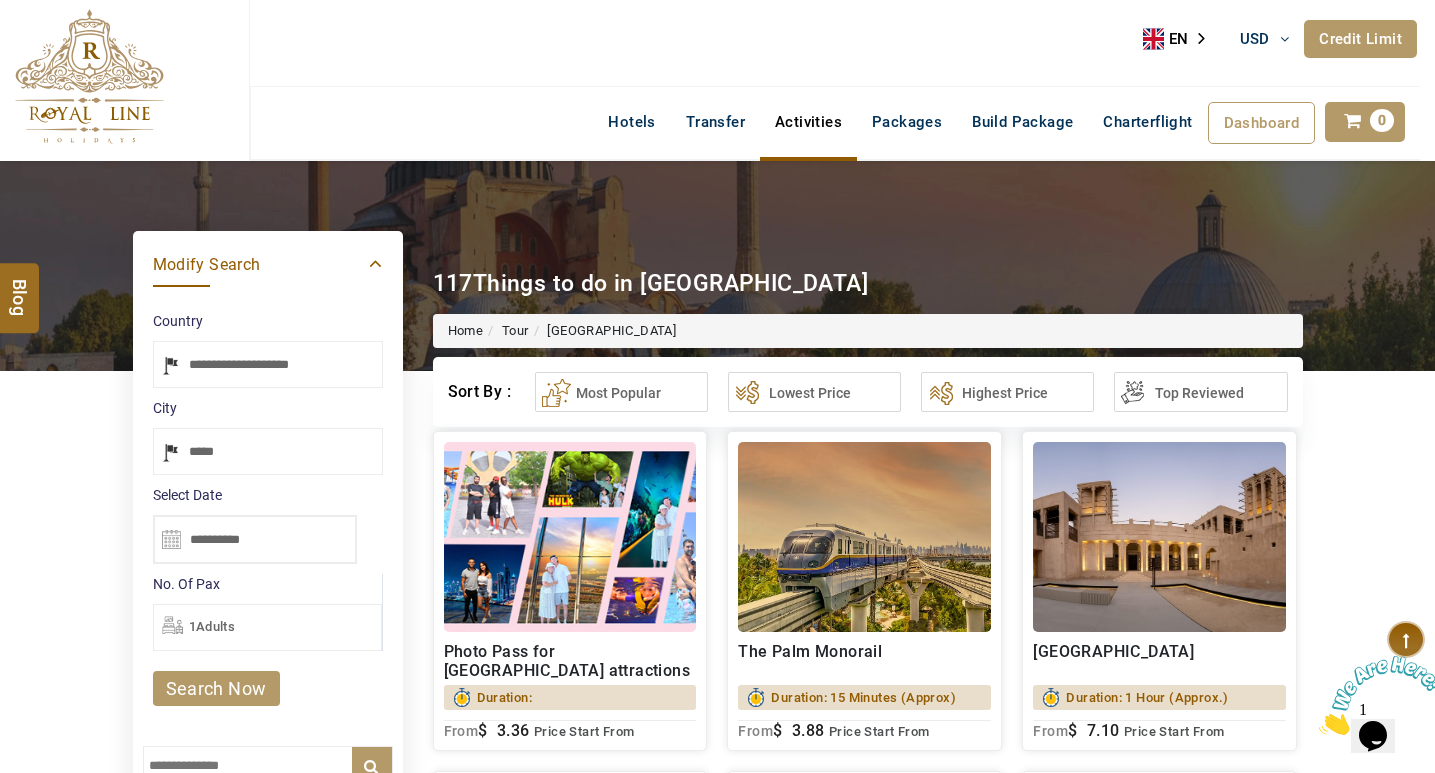 scroll, scrollTop: 0, scrollLeft: 0, axis: both 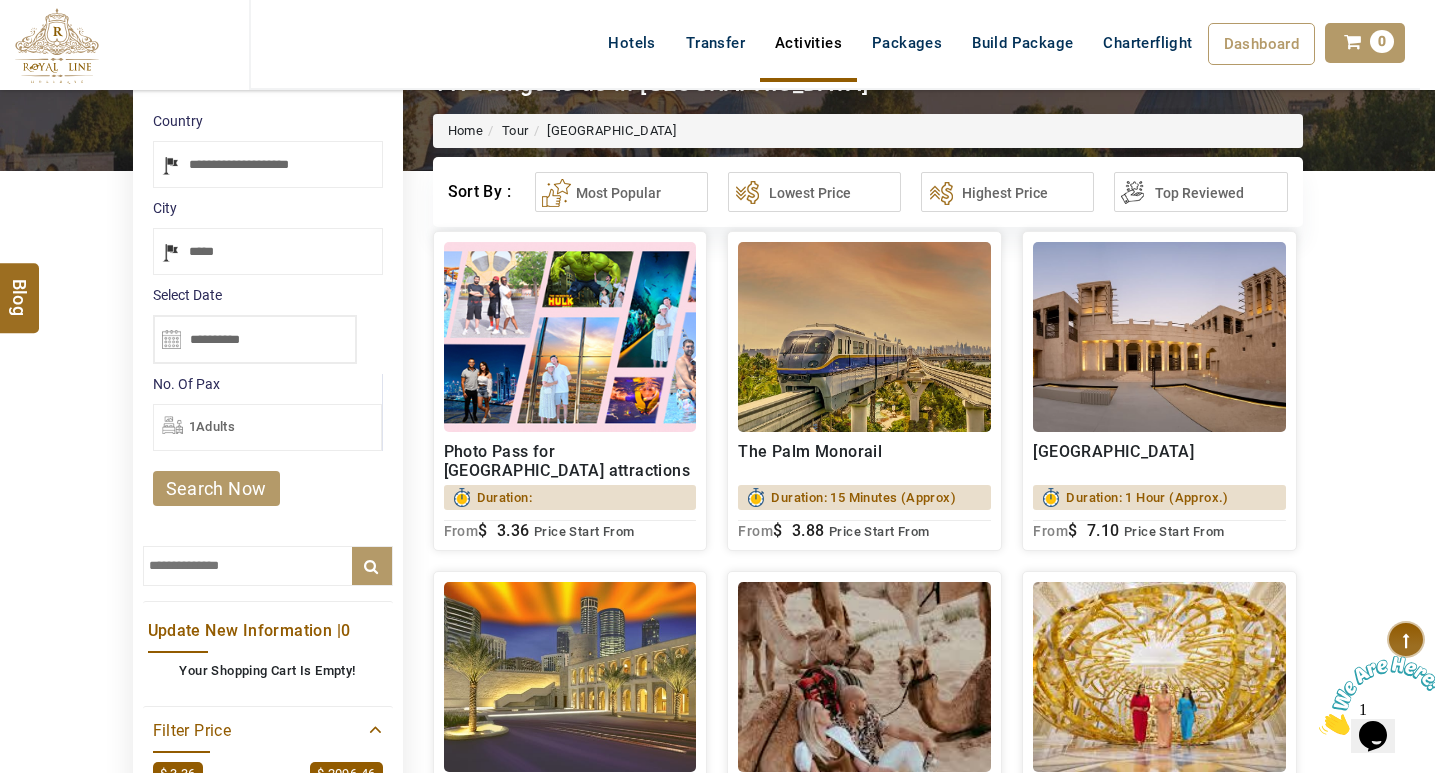 click at bounding box center (570, 337) 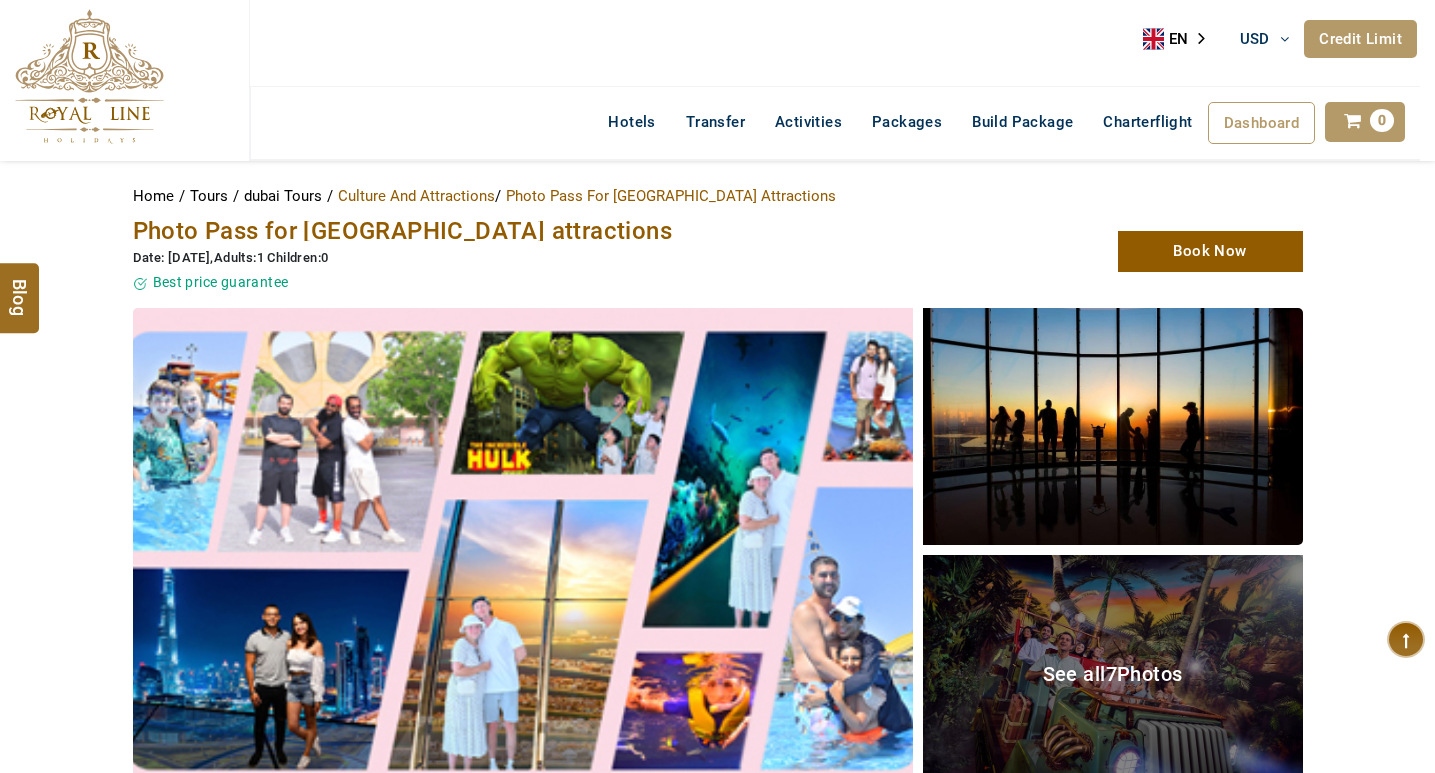 scroll, scrollTop: 0, scrollLeft: 0, axis: both 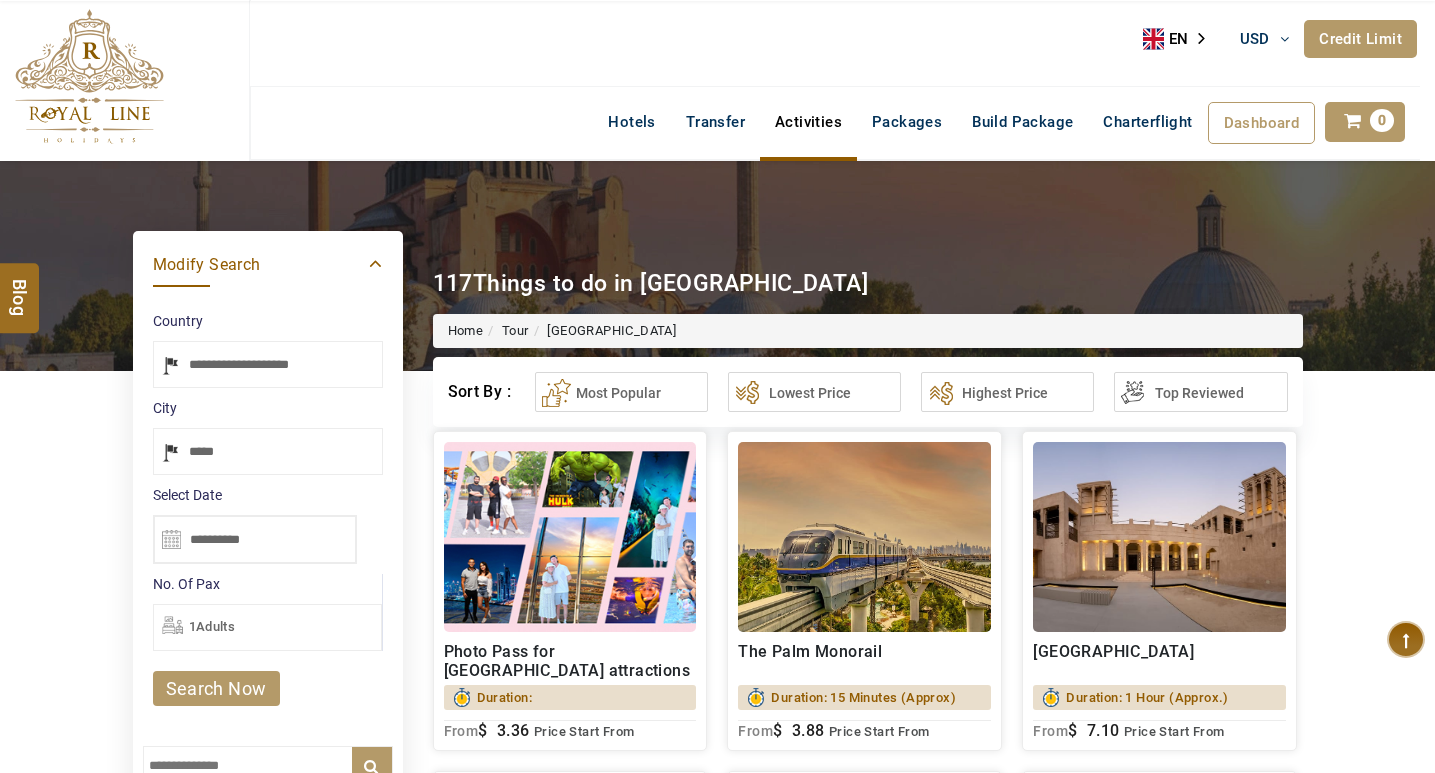 select on "*****" 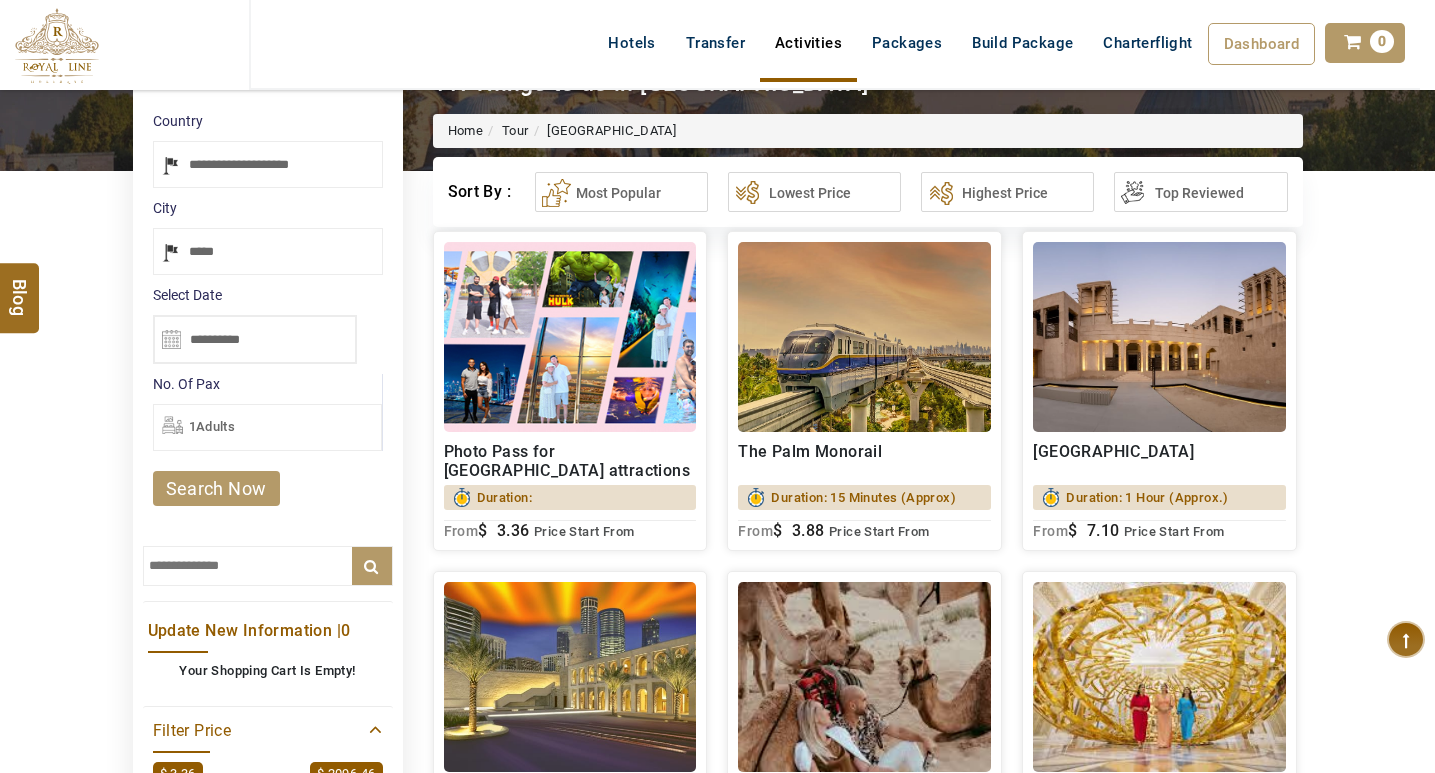 scroll, scrollTop: 300, scrollLeft: 0, axis: vertical 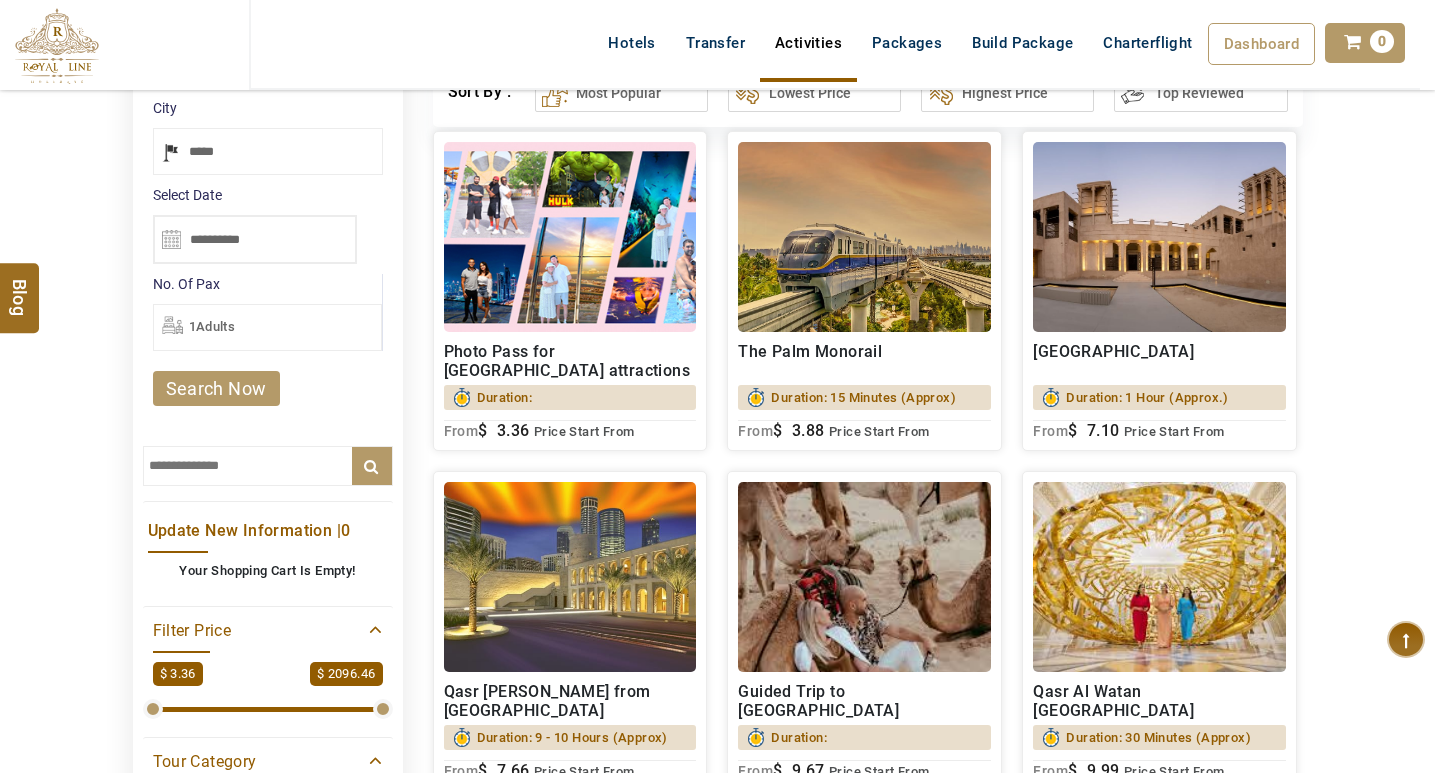 click at bounding box center (864, 237) 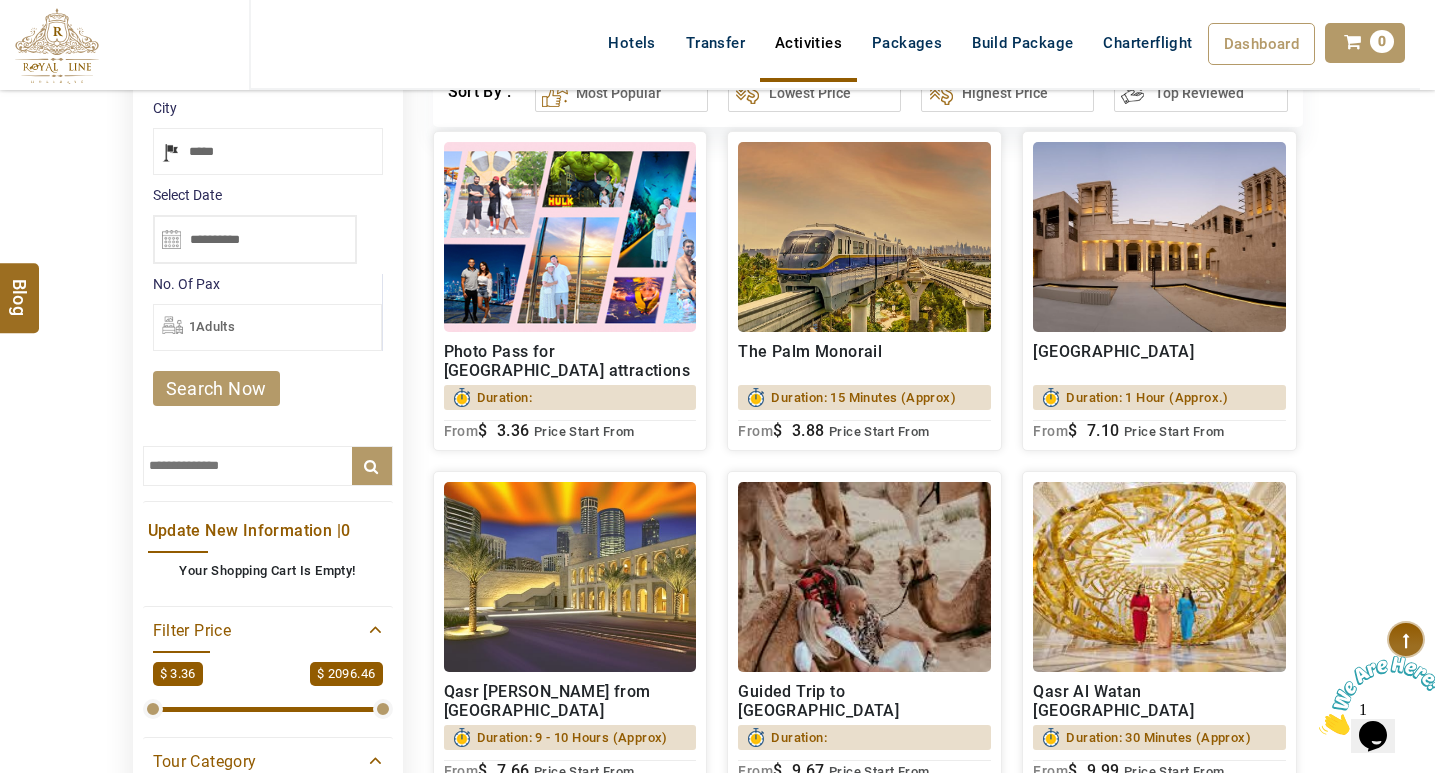 scroll, scrollTop: 0, scrollLeft: 0, axis: both 